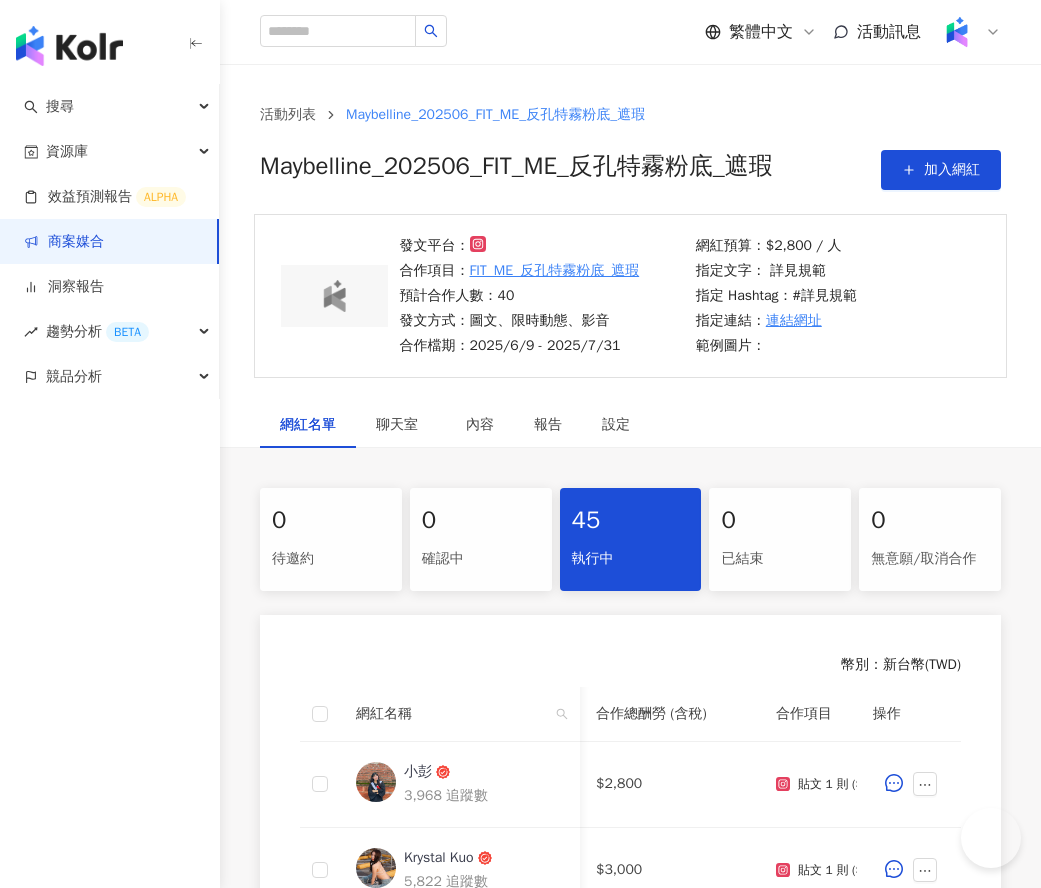 scroll, scrollTop: 809, scrollLeft: 0, axis: vertical 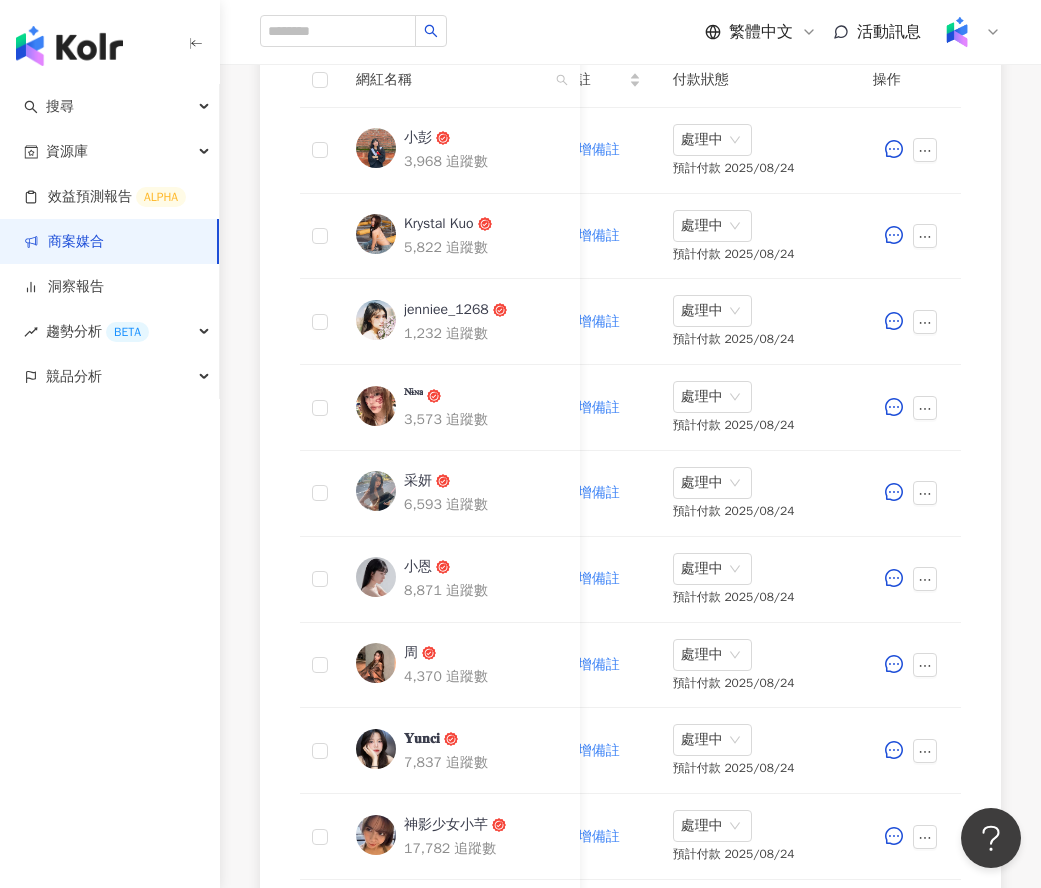 click on "商案媒合" at bounding box center [64, 242] 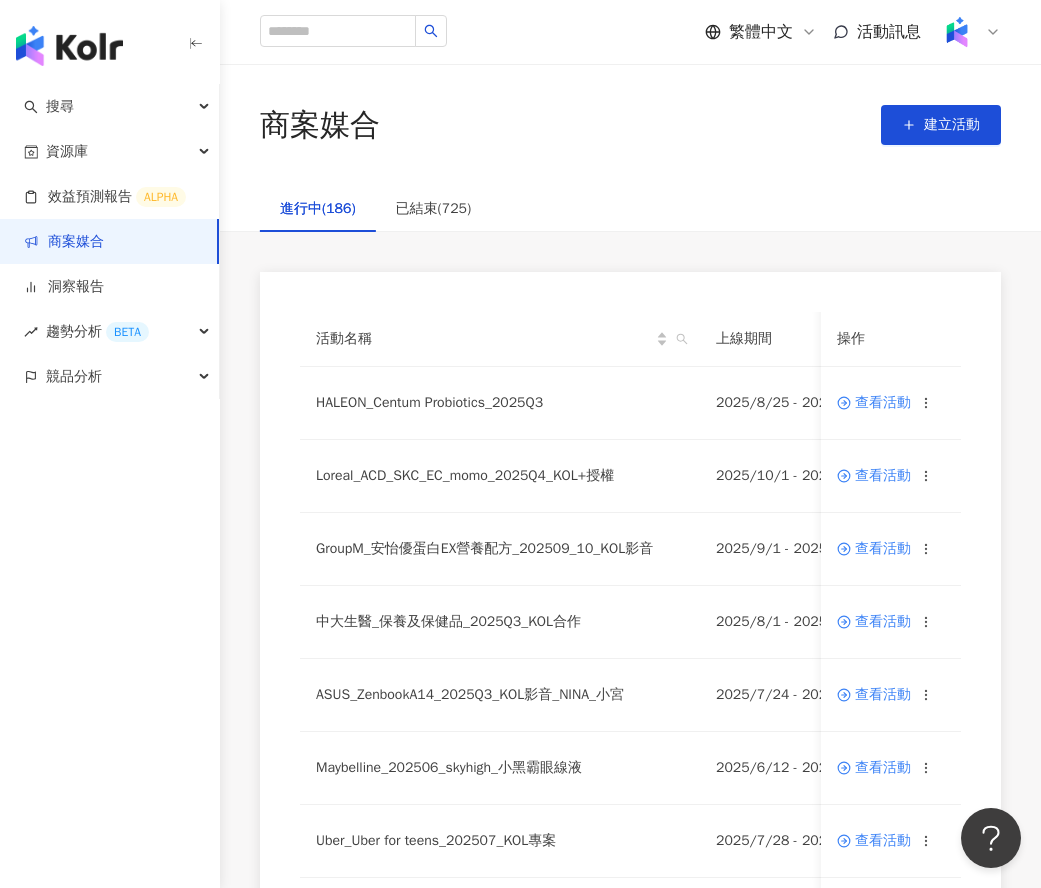 scroll, scrollTop: 989, scrollLeft: 0, axis: vertical 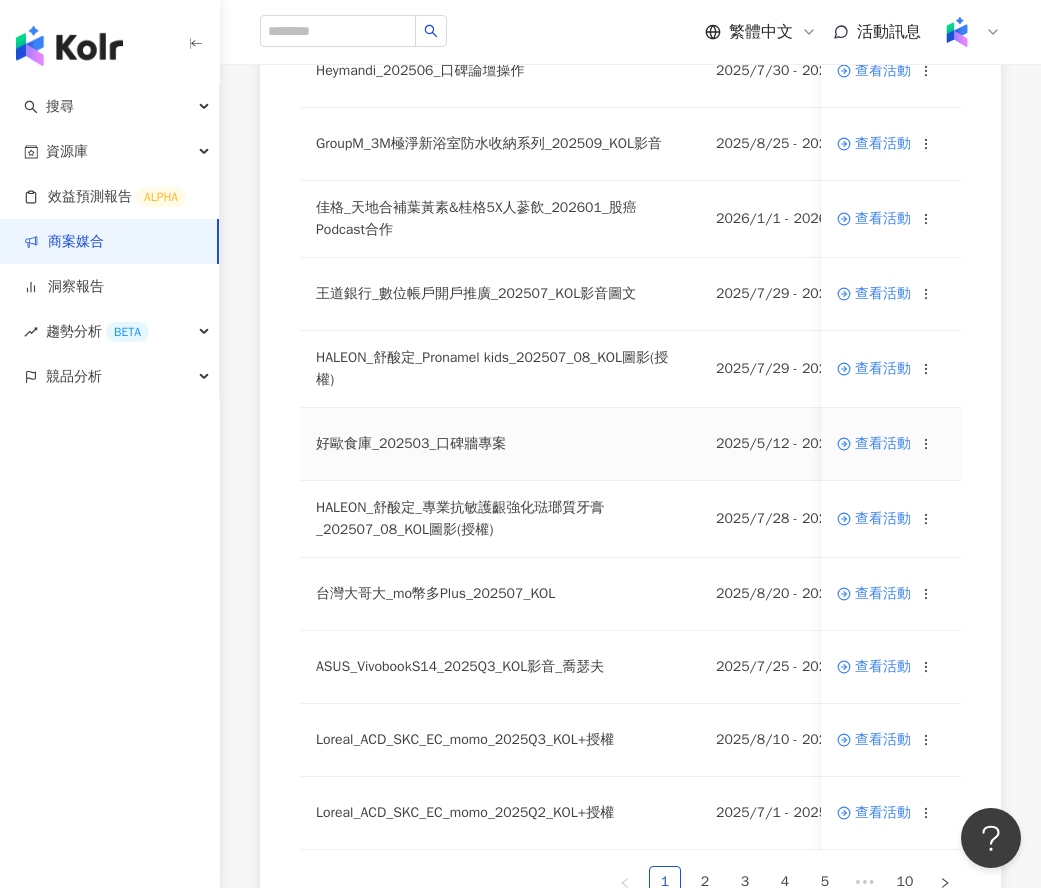 click on "查看活動" at bounding box center [874, 444] 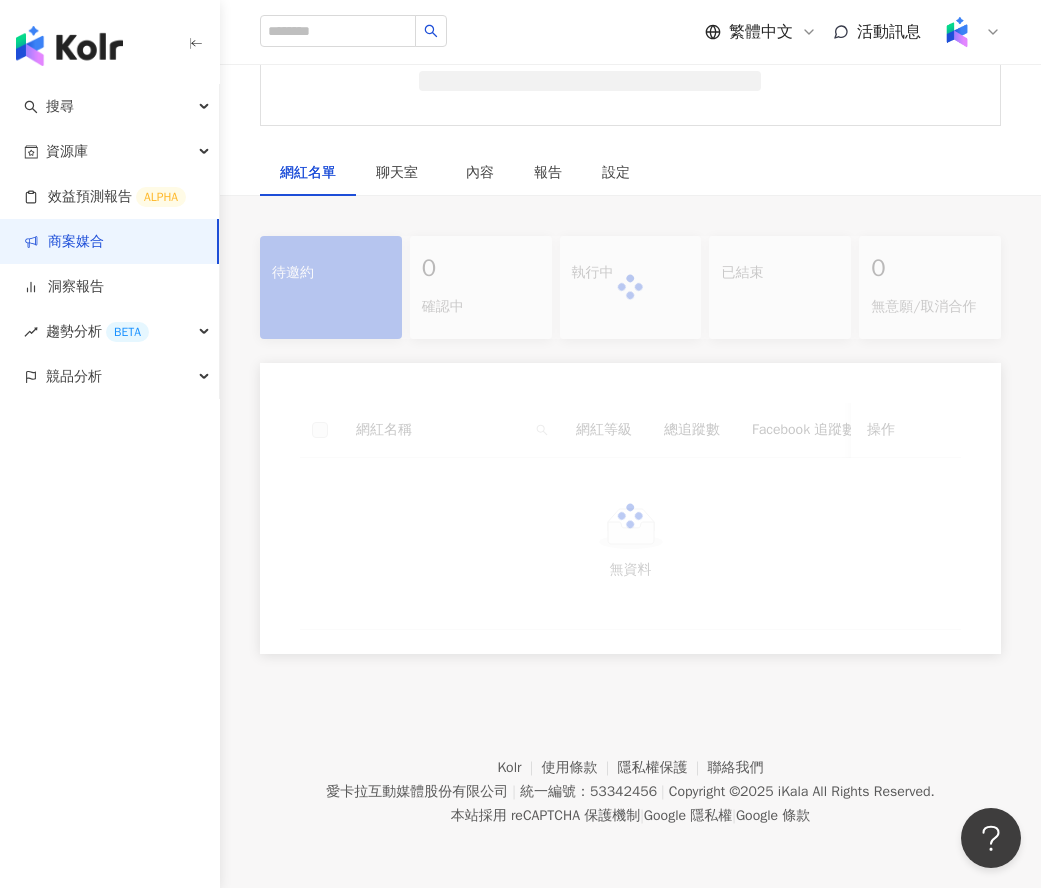 scroll, scrollTop: 0, scrollLeft: 0, axis: both 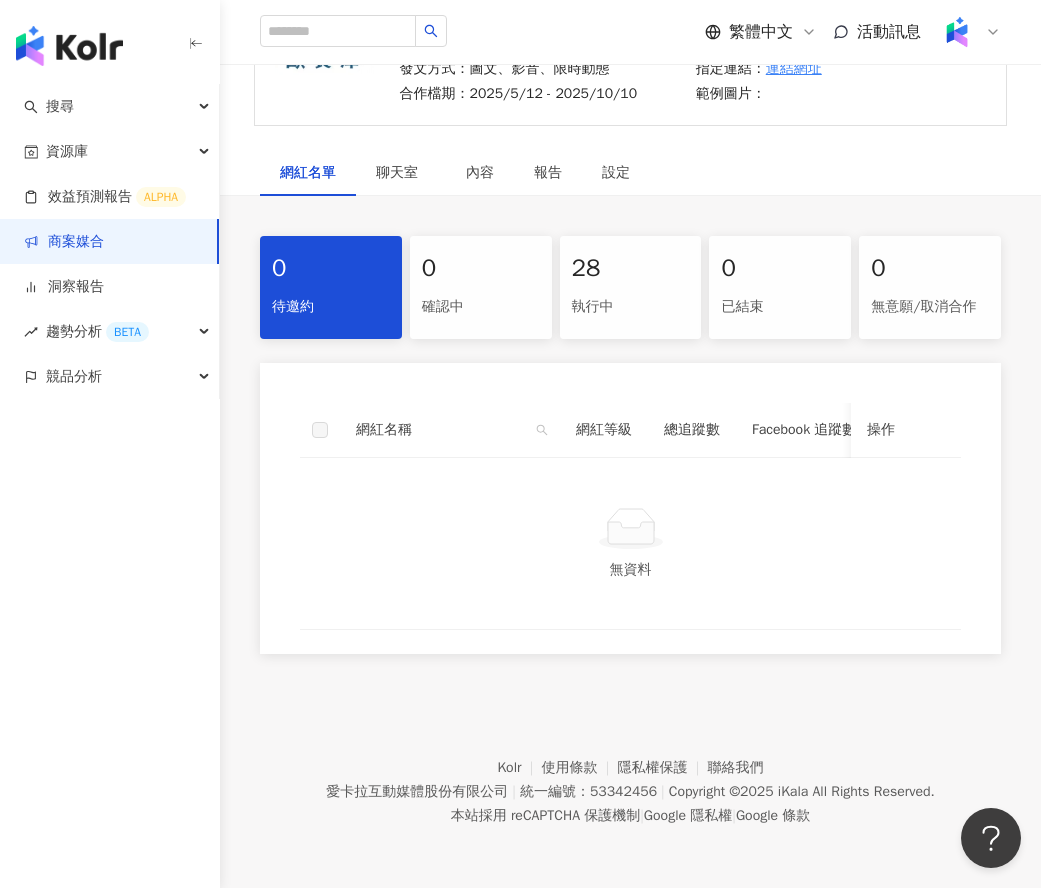 click on "28 執行中" at bounding box center [631, 287] 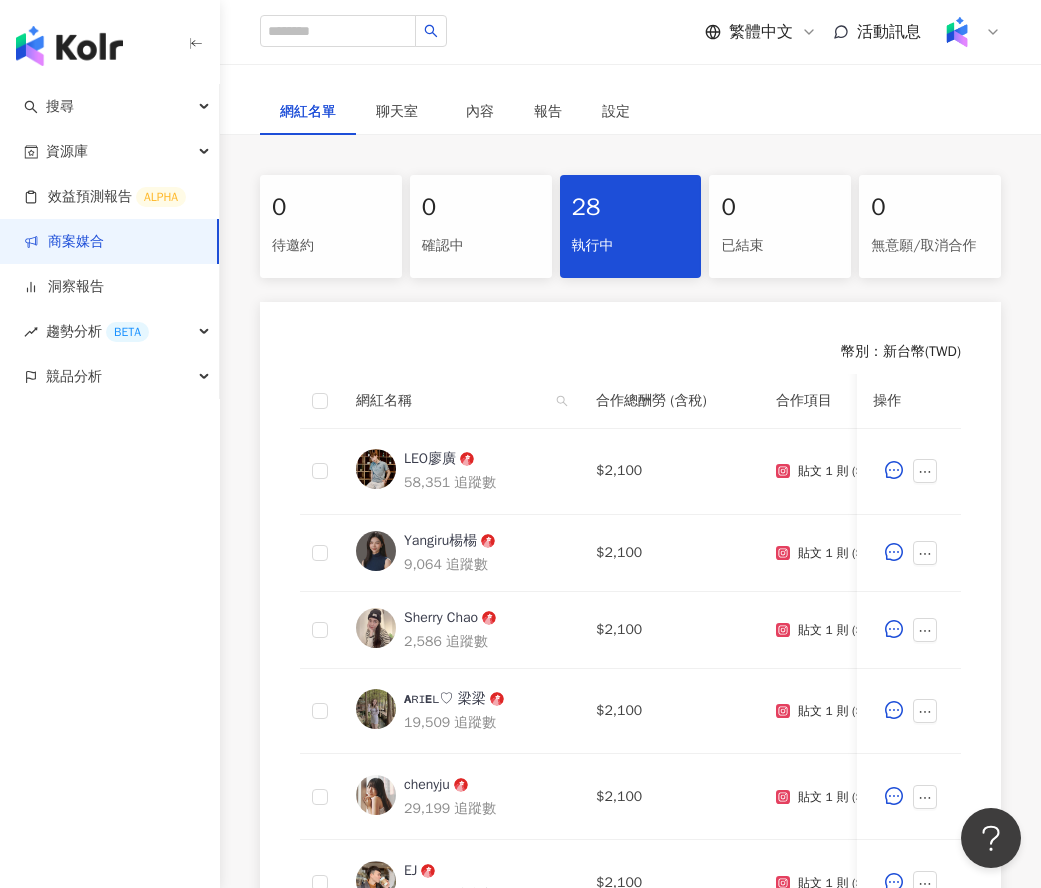 scroll, scrollTop: 342, scrollLeft: 0, axis: vertical 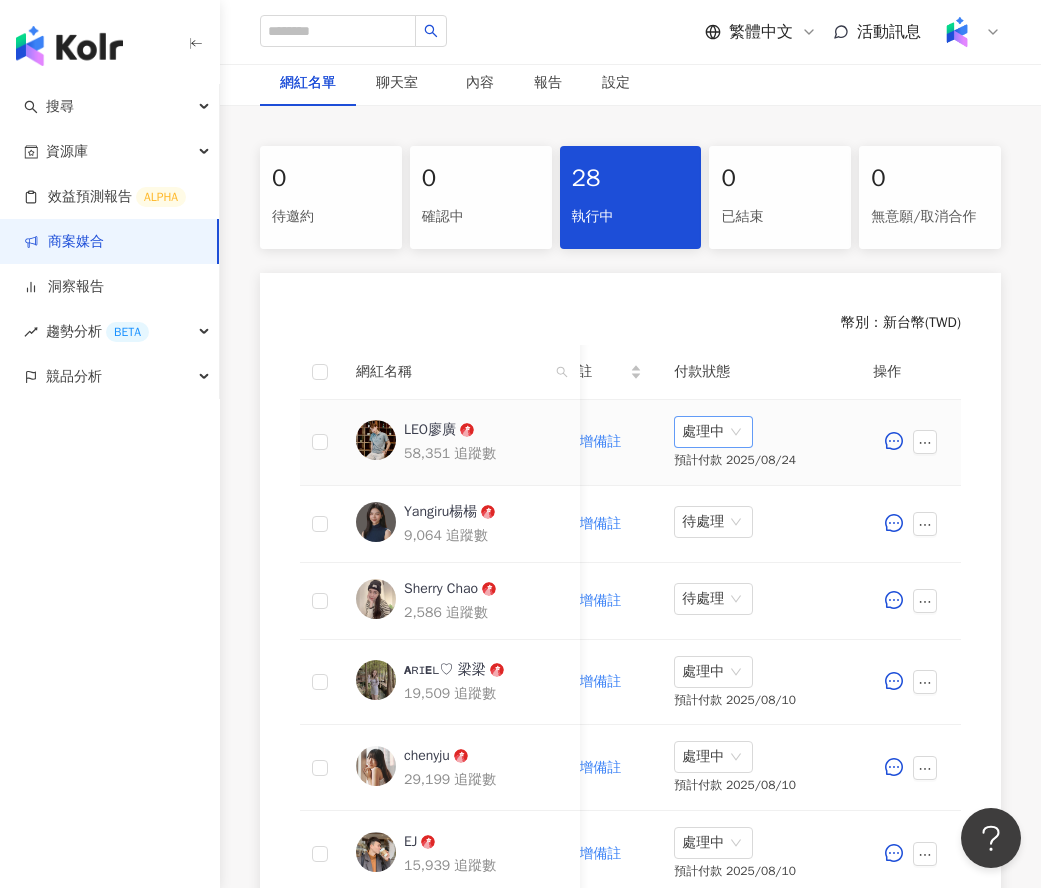 click on "處理中" at bounding box center [713, 432] 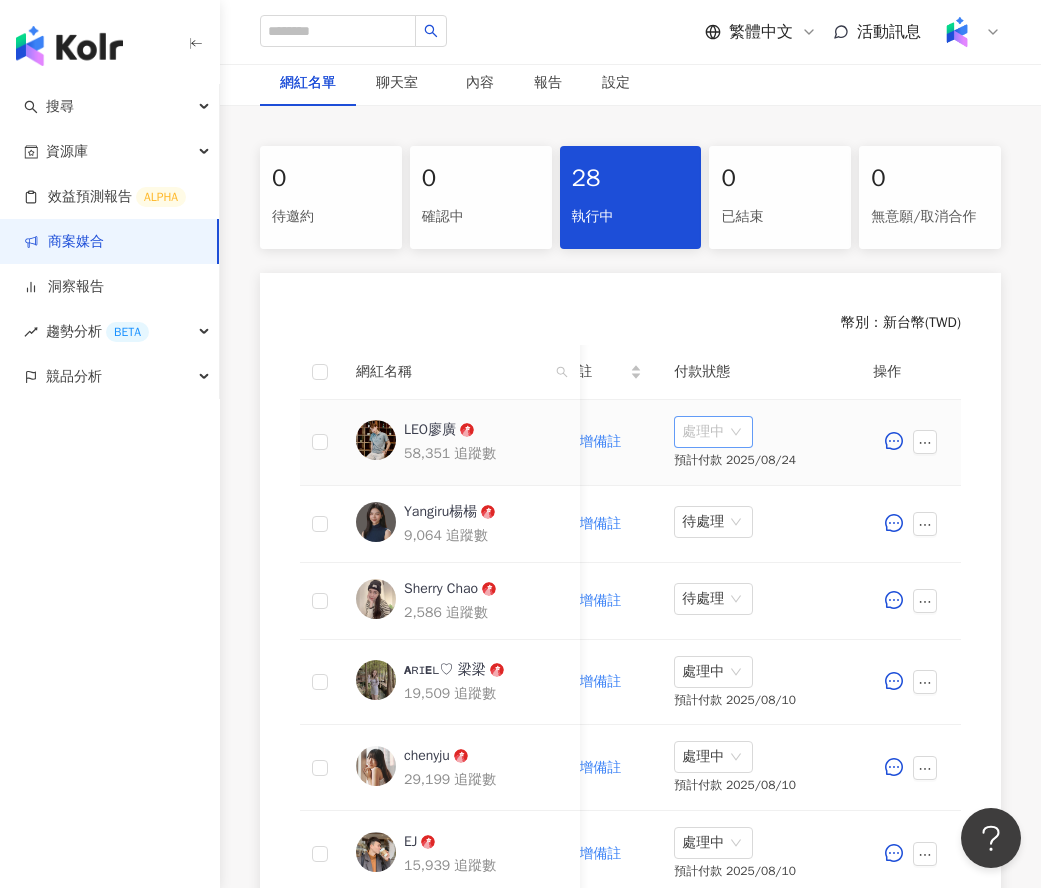 click on "處理中" at bounding box center [713, 432] 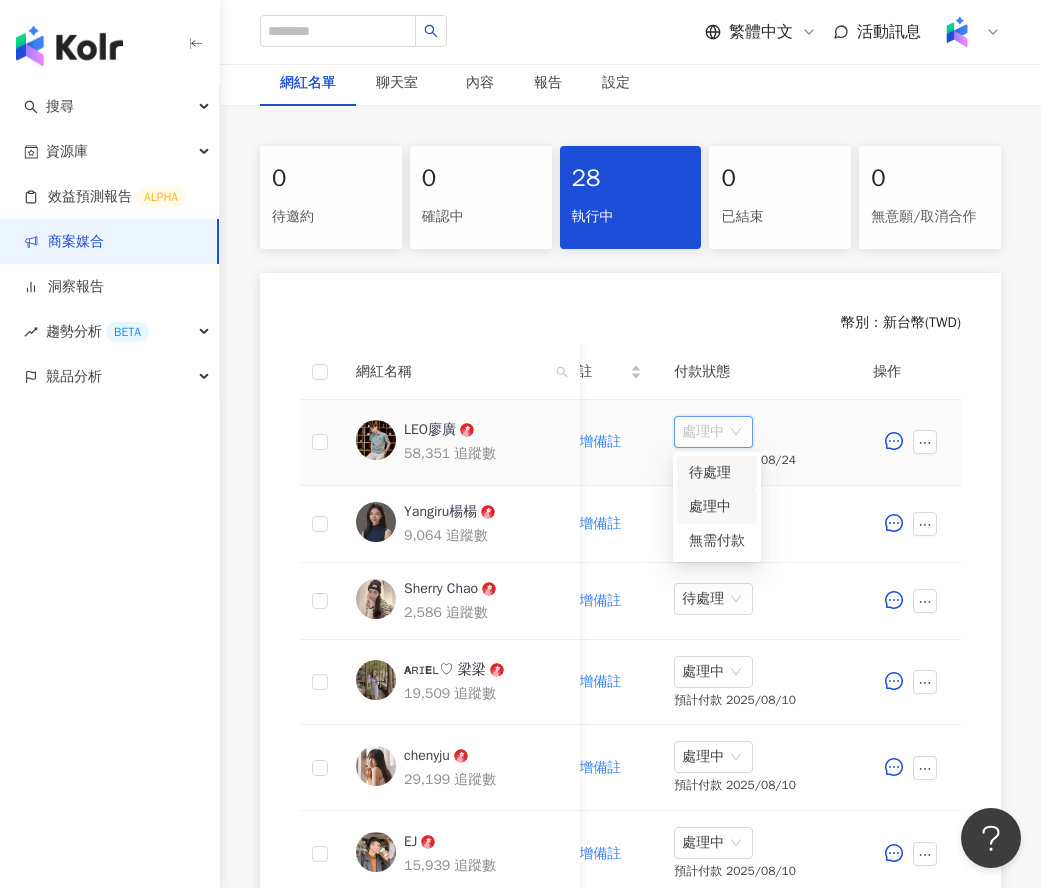 click on "待處理" at bounding box center [717, 473] 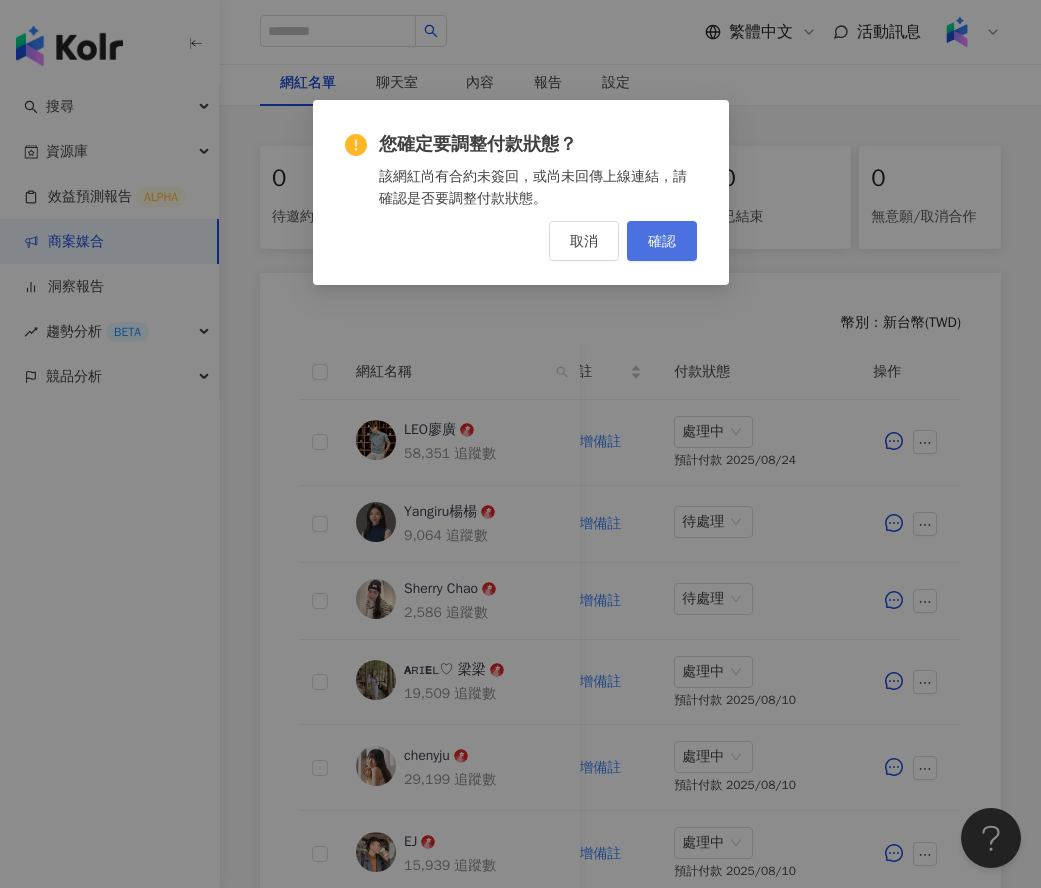 click on "確認" at bounding box center (662, 241) 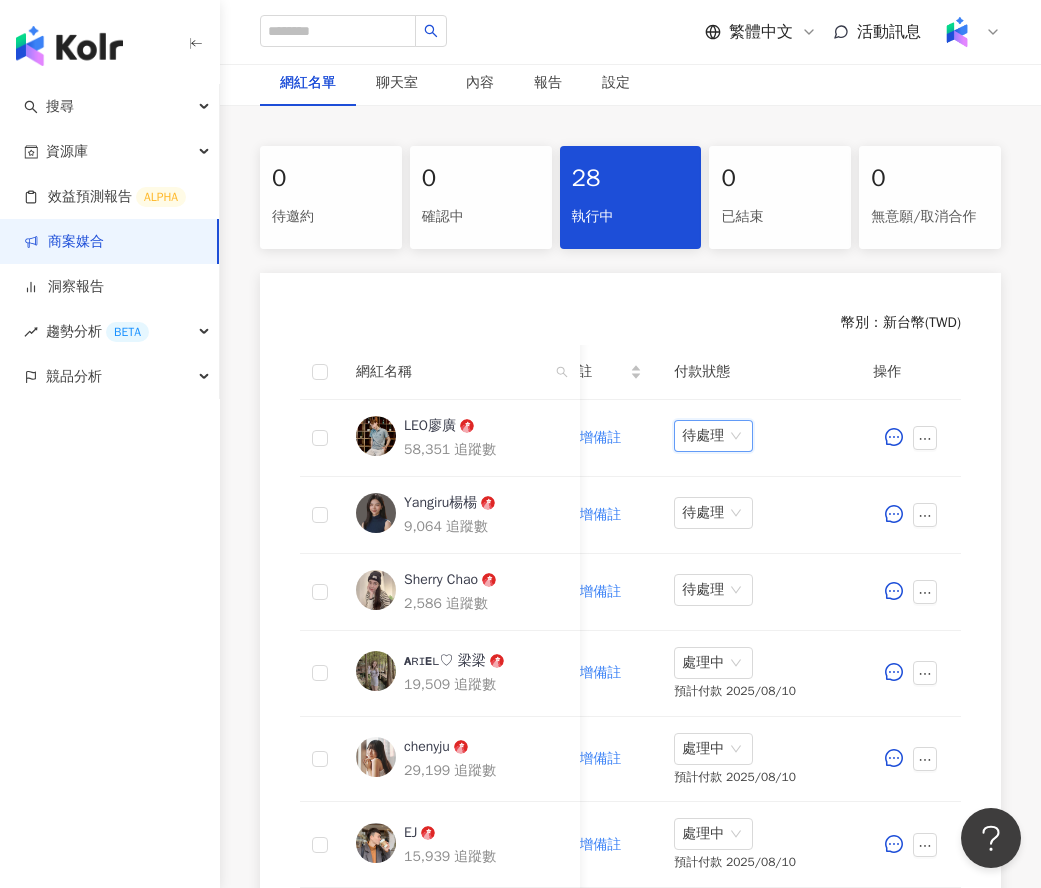 click on "待處理" at bounding box center [713, 436] 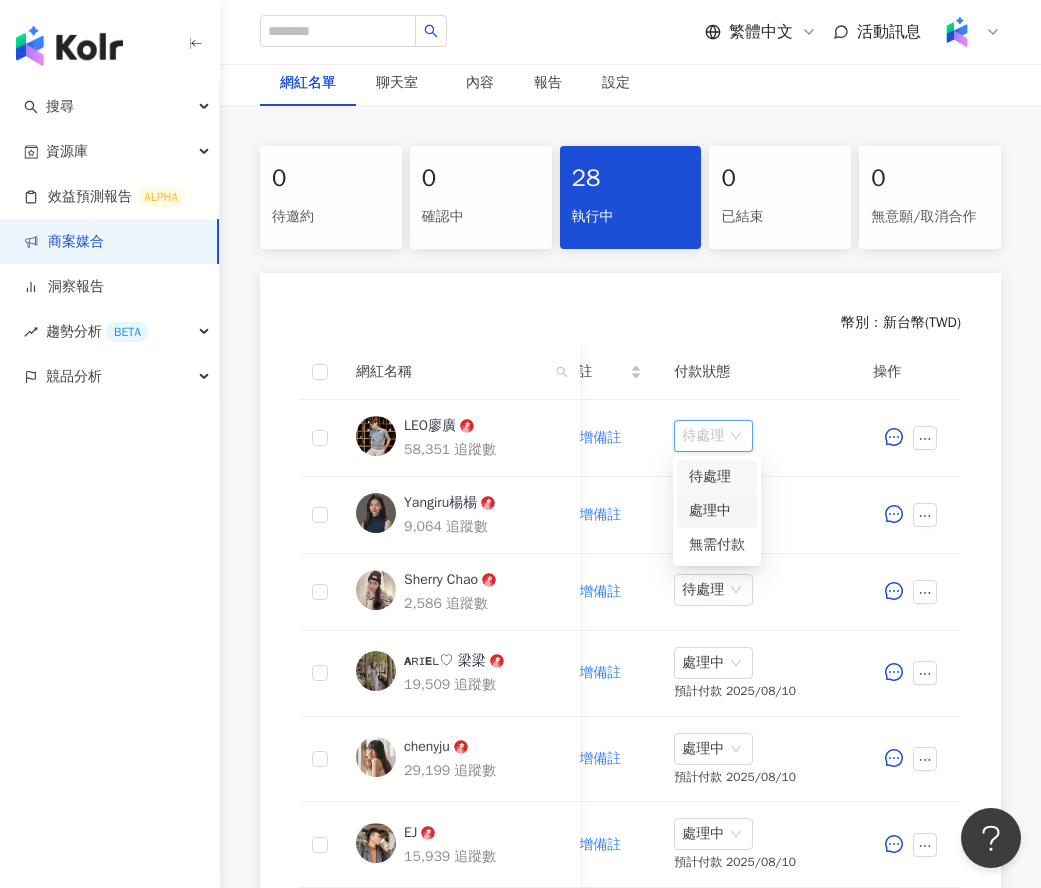 click on "處理中" at bounding box center [717, 511] 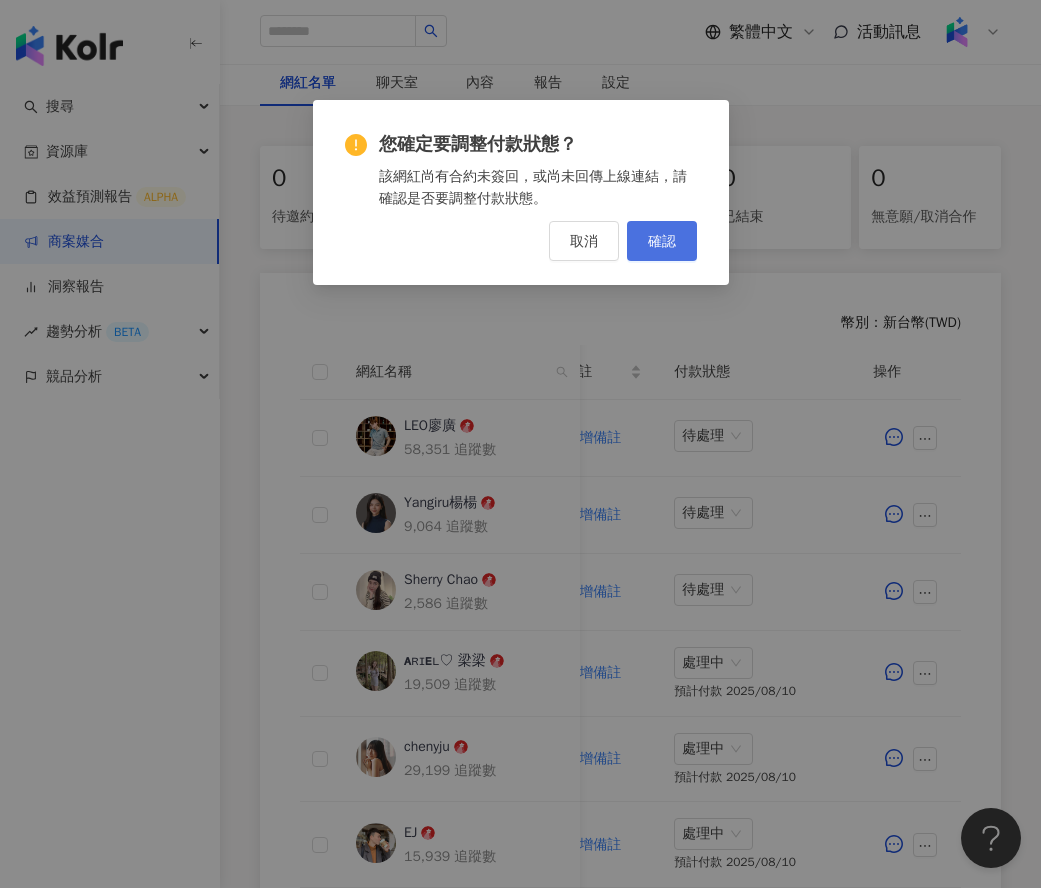 click on "確認" at bounding box center (662, 241) 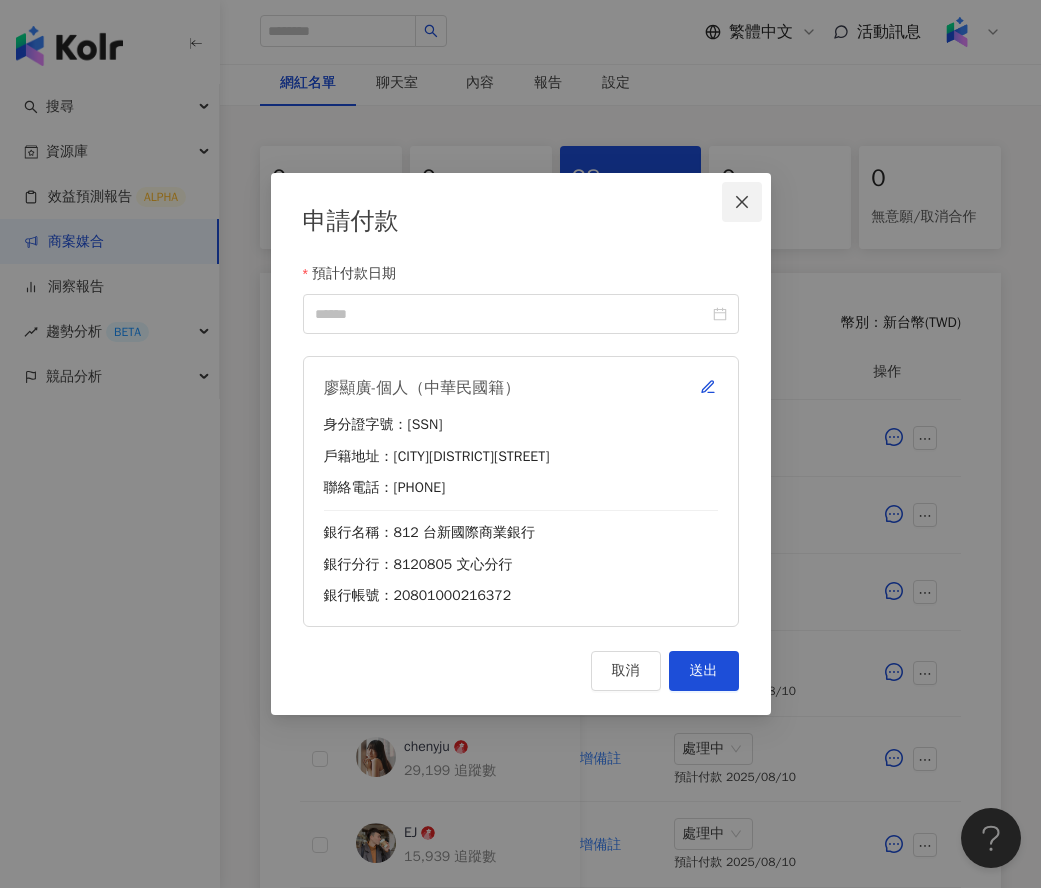 click 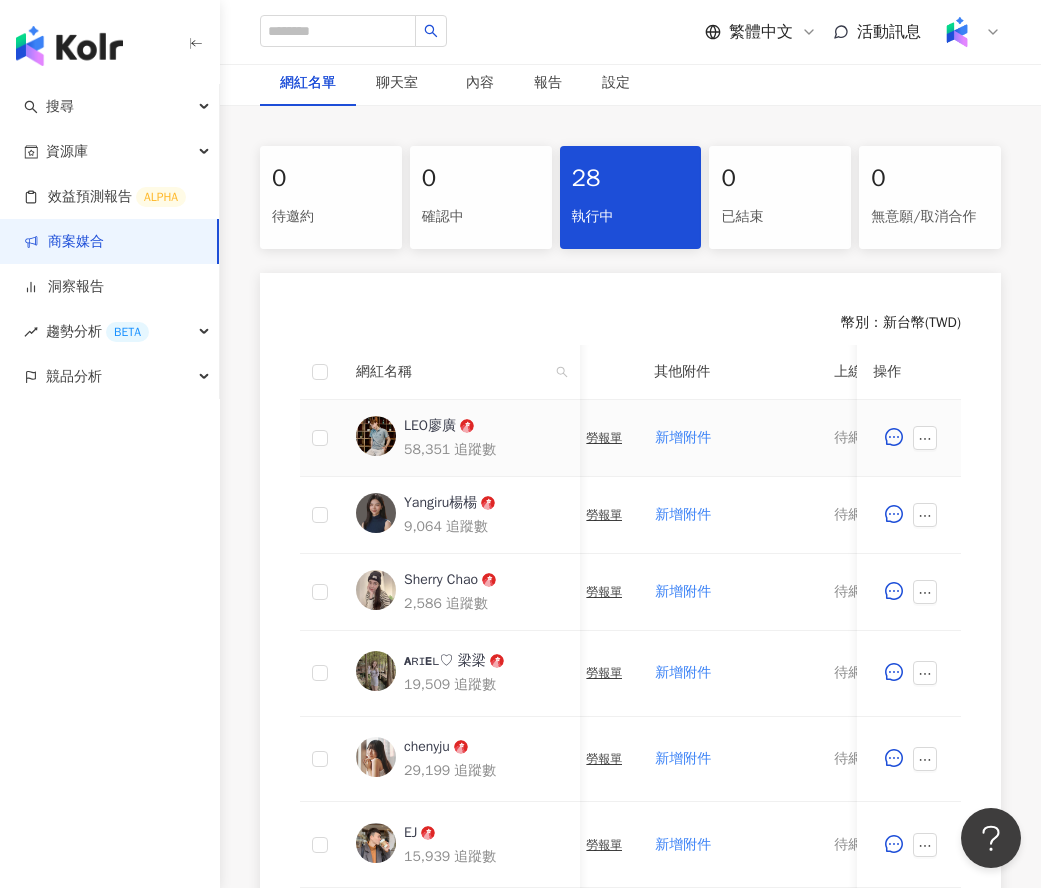 scroll, scrollTop: 0, scrollLeft: 737, axis: horizontal 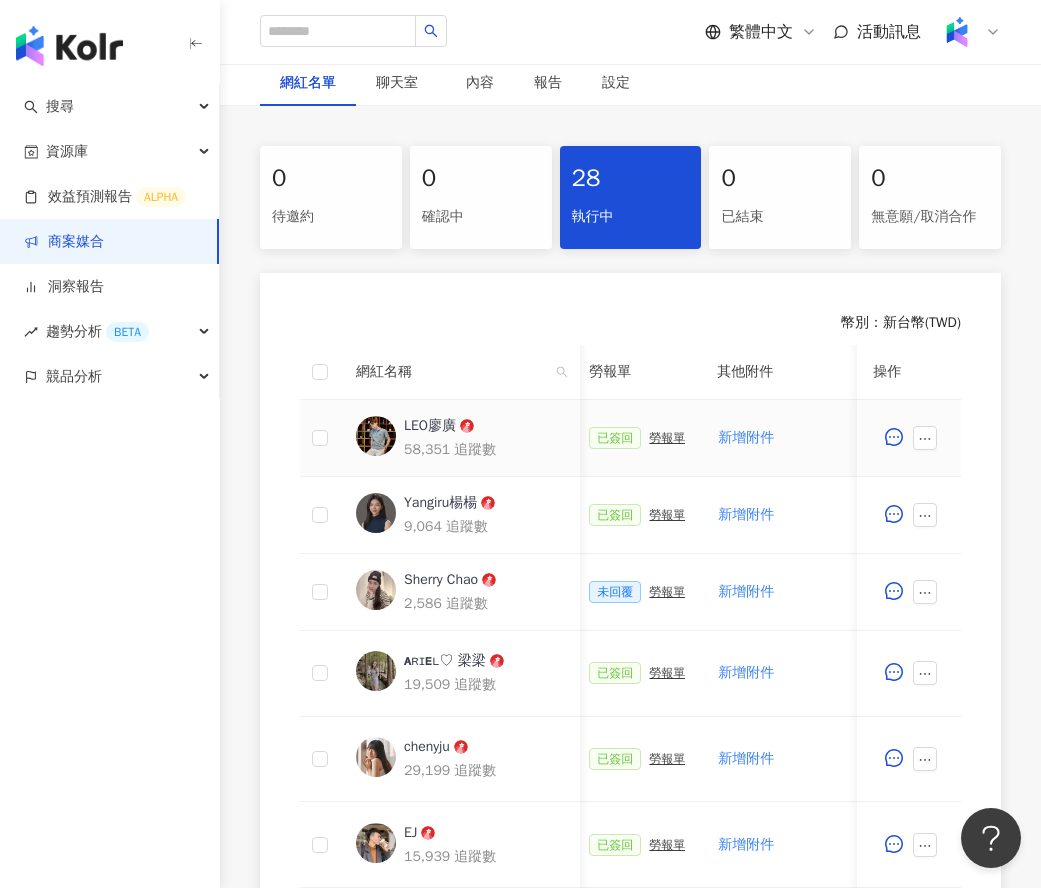 click on "勞報單" at bounding box center [667, 438] 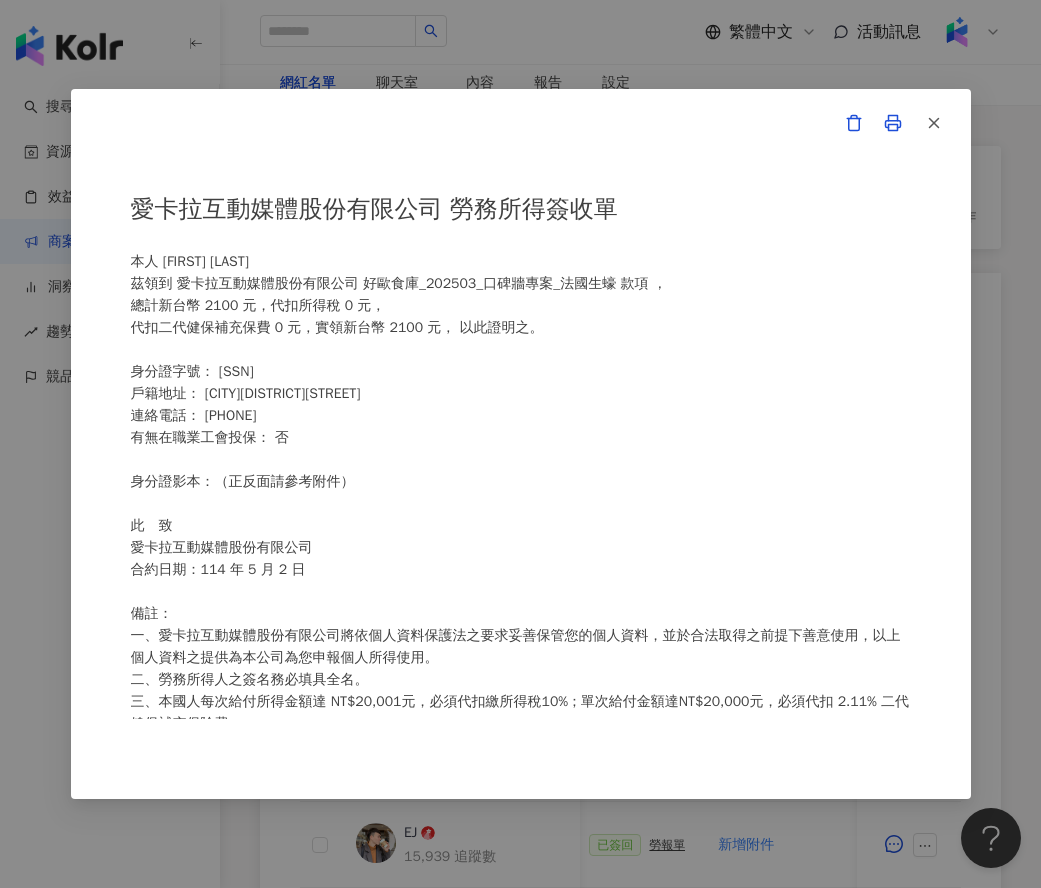 scroll, scrollTop: 330, scrollLeft: 0, axis: vertical 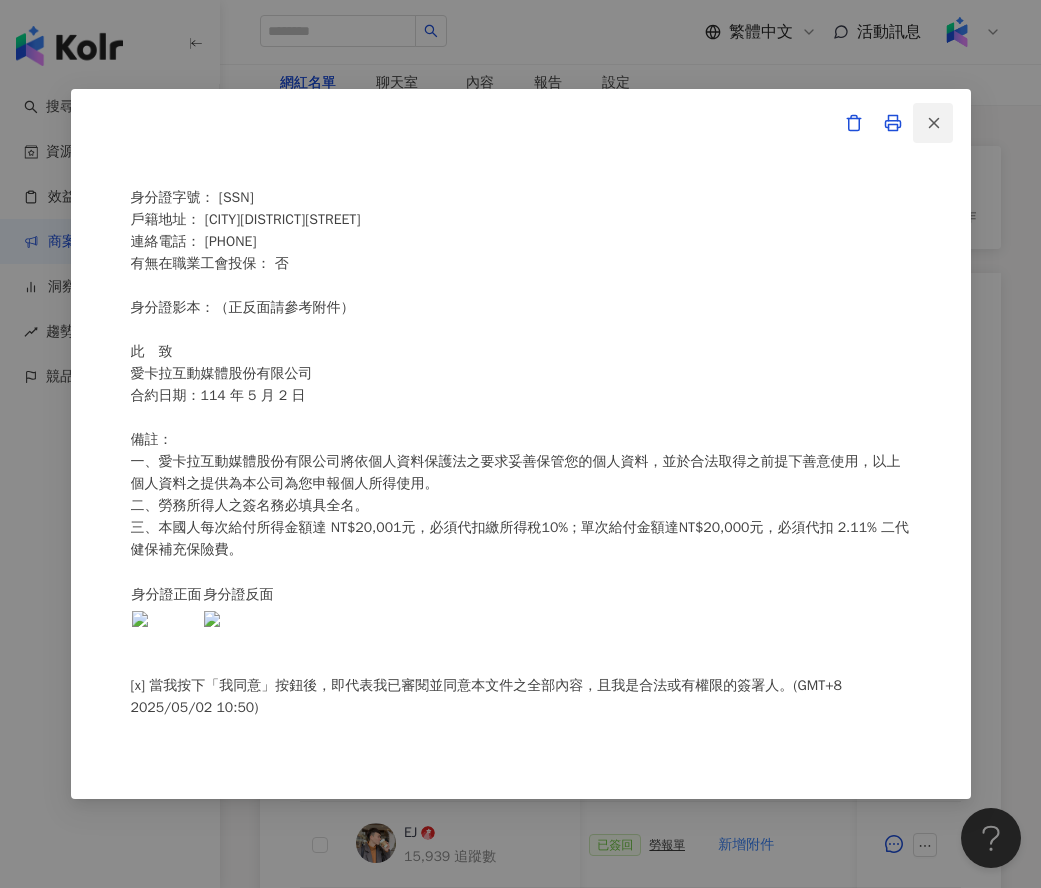 click 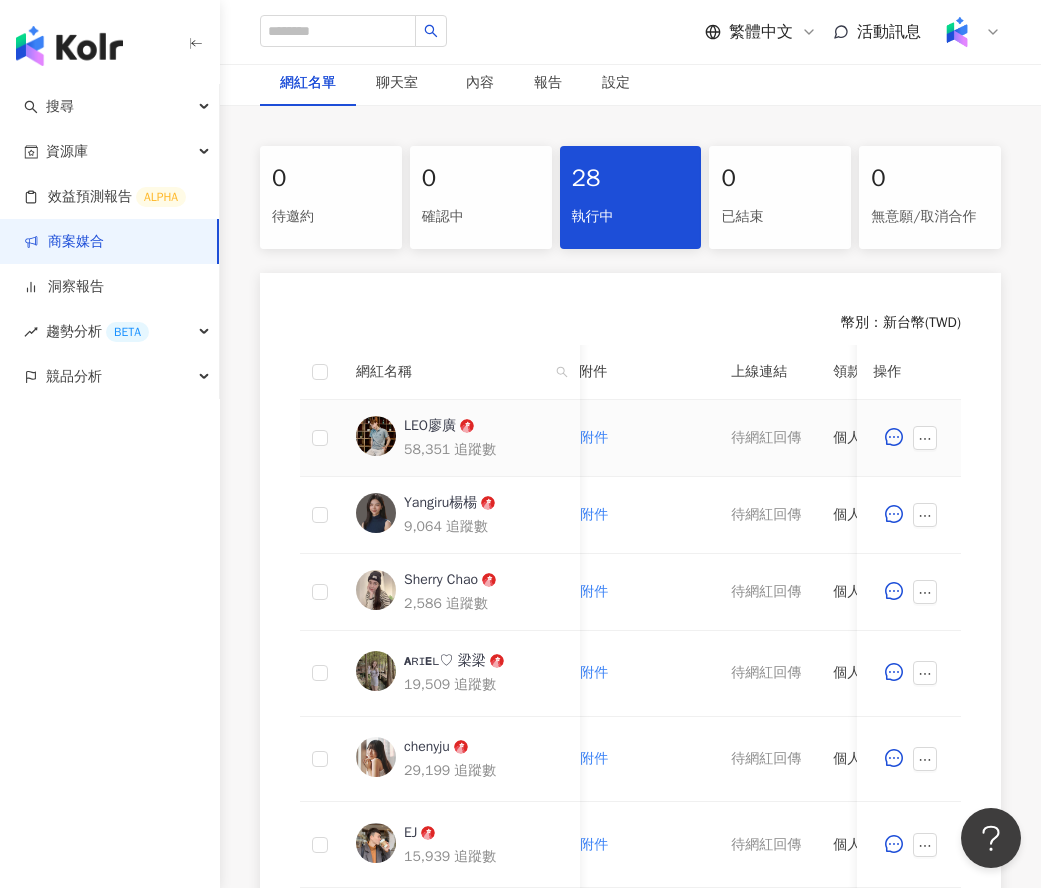 scroll, scrollTop: 0, scrollLeft: 763, axis: horizontal 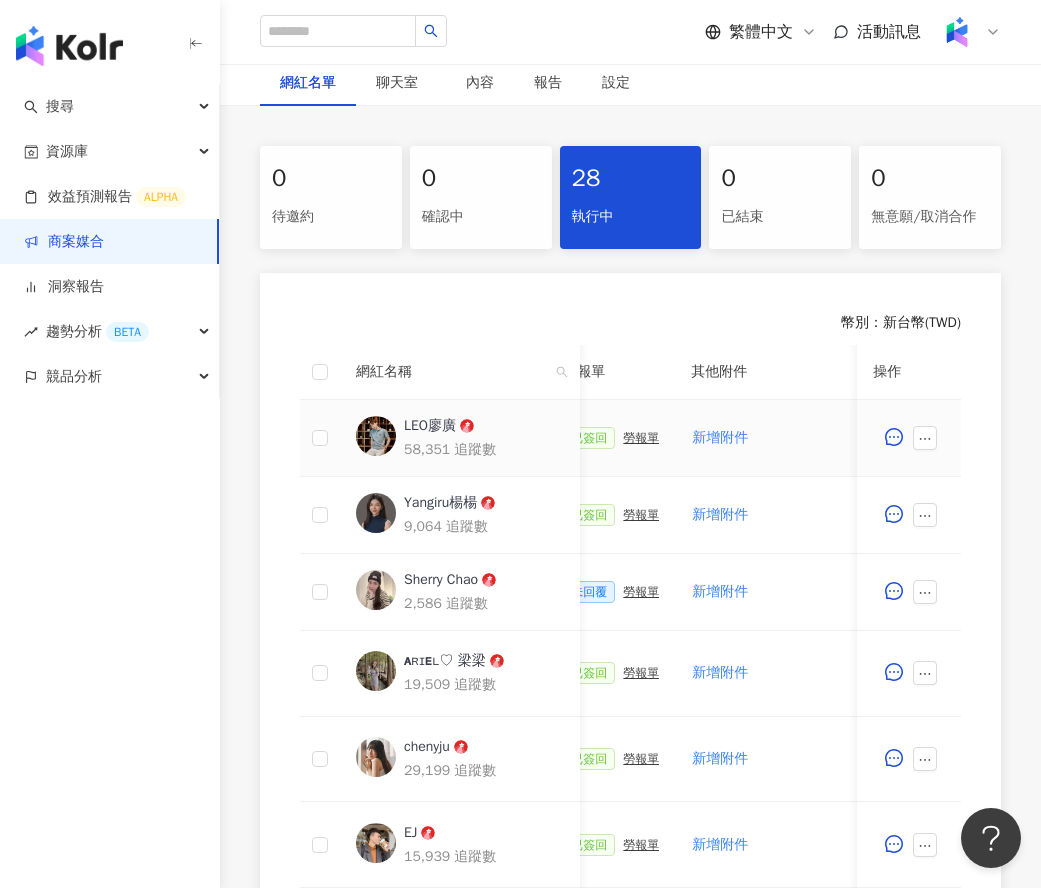 click on "勞報單" at bounding box center [641, 438] 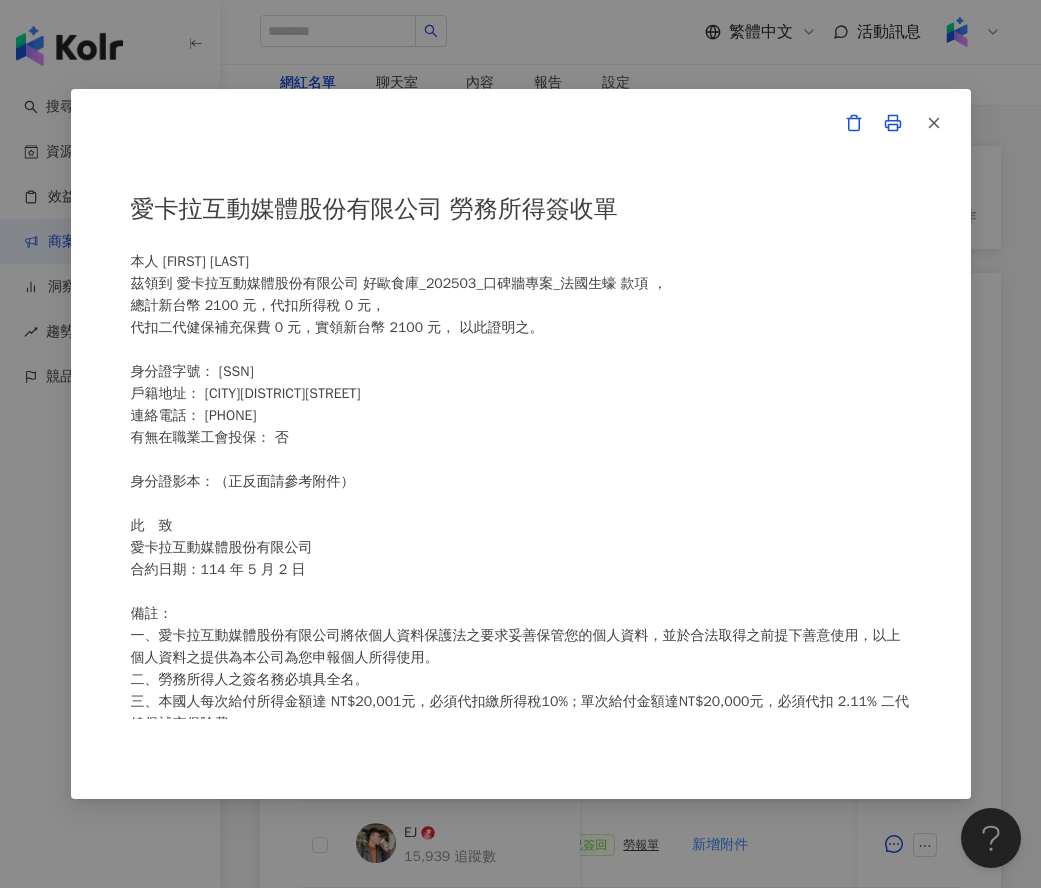 scroll, scrollTop: 330, scrollLeft: 0, axis: vertical 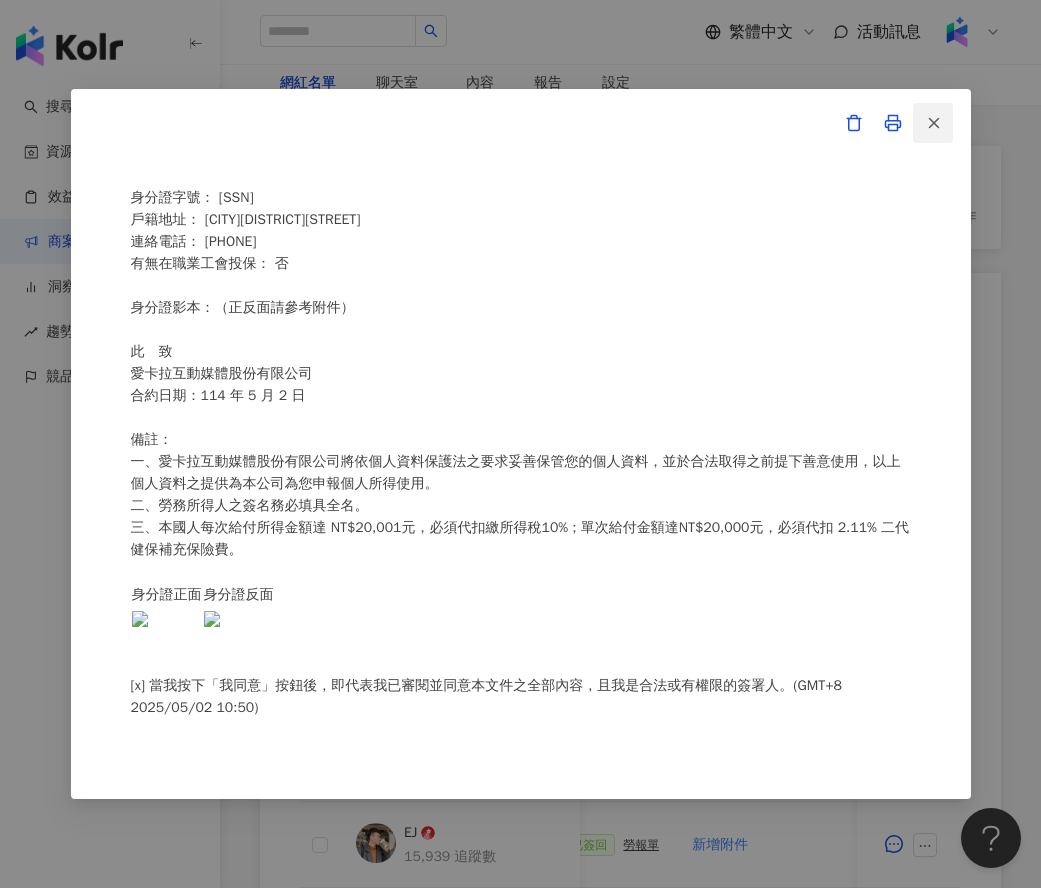 click 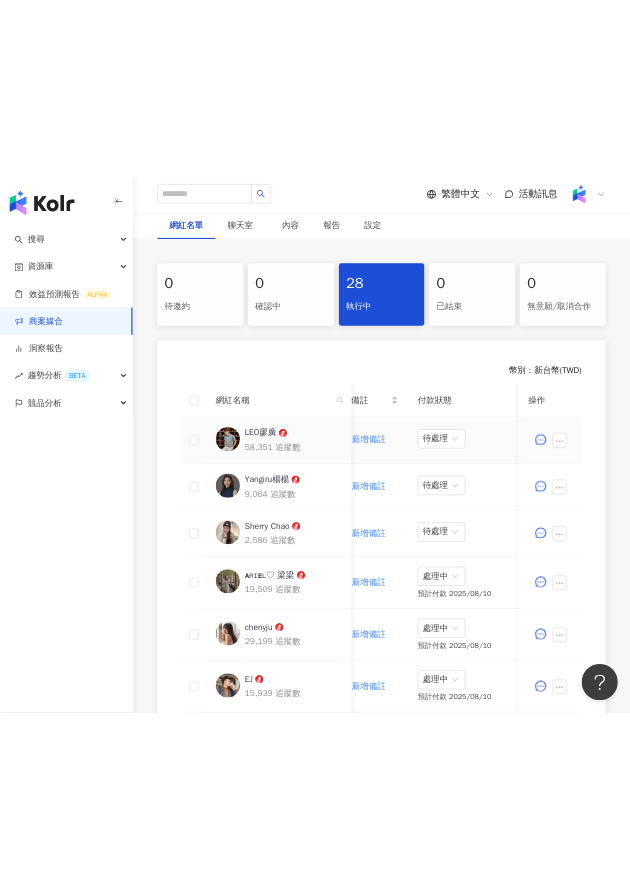 scroll, scrollTop: 0, scrollLeft: 1330, axis: horizontal 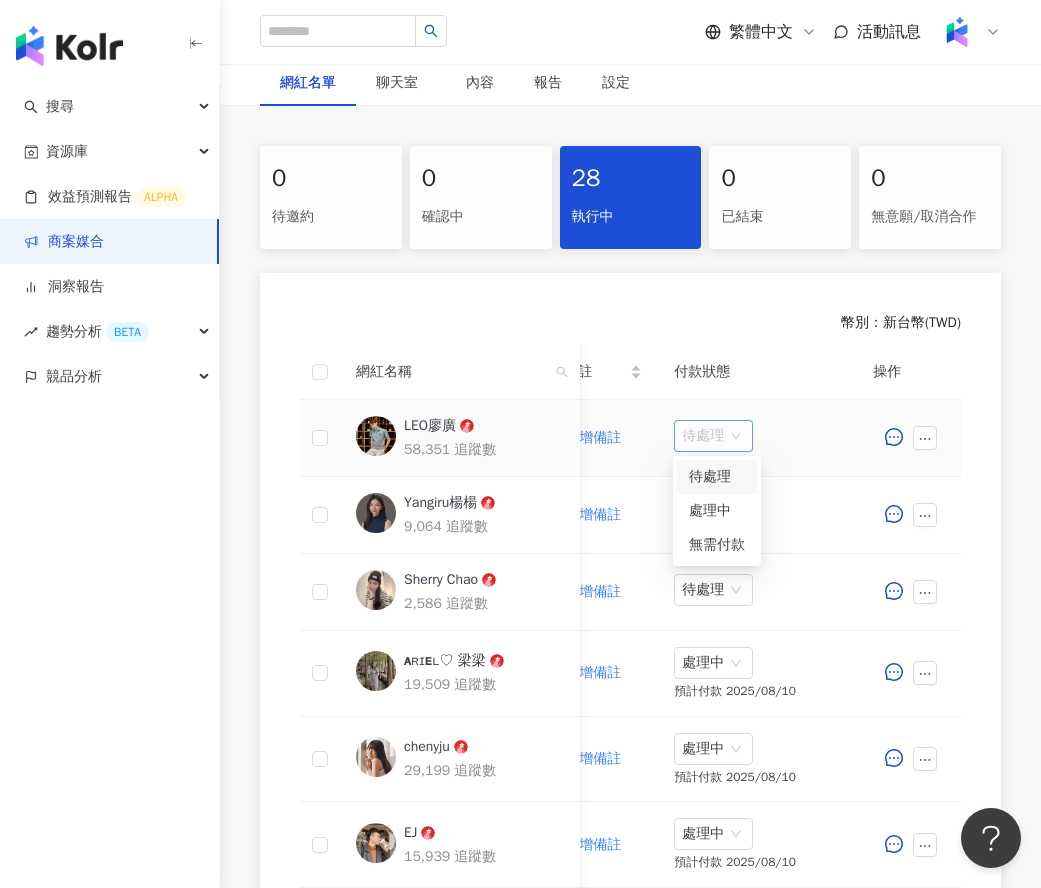 click on "待處理" at bounding box center [713, 436] 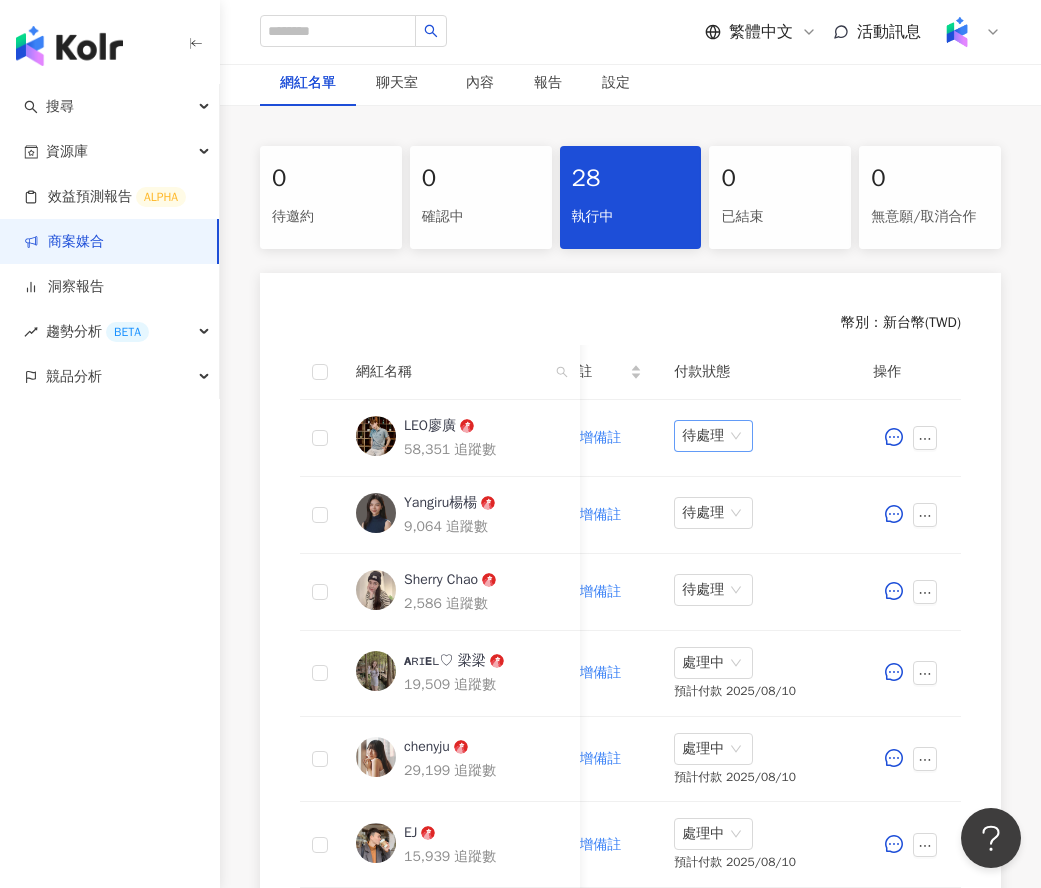 click on "待處理" at bounding box center [713, 436] 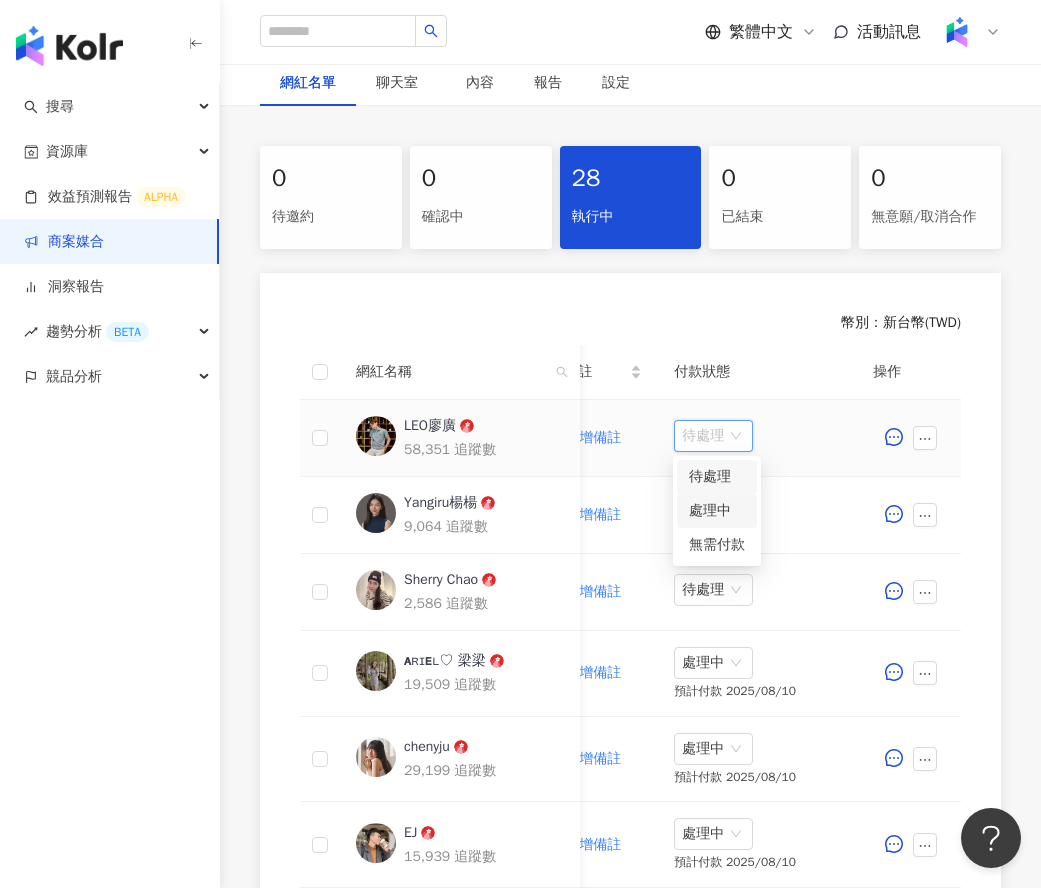 click on "處理中" at bounding box center (717, 511) 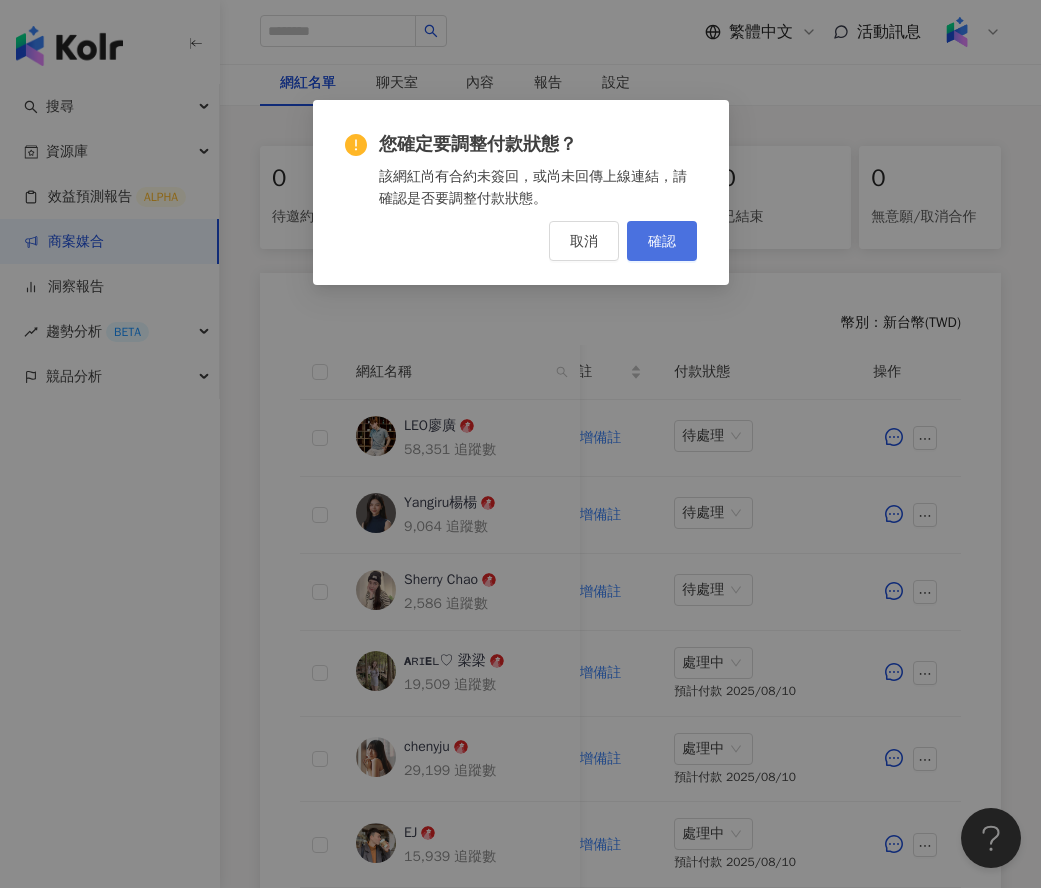 click on "確認" at bounding box center [662, 241] 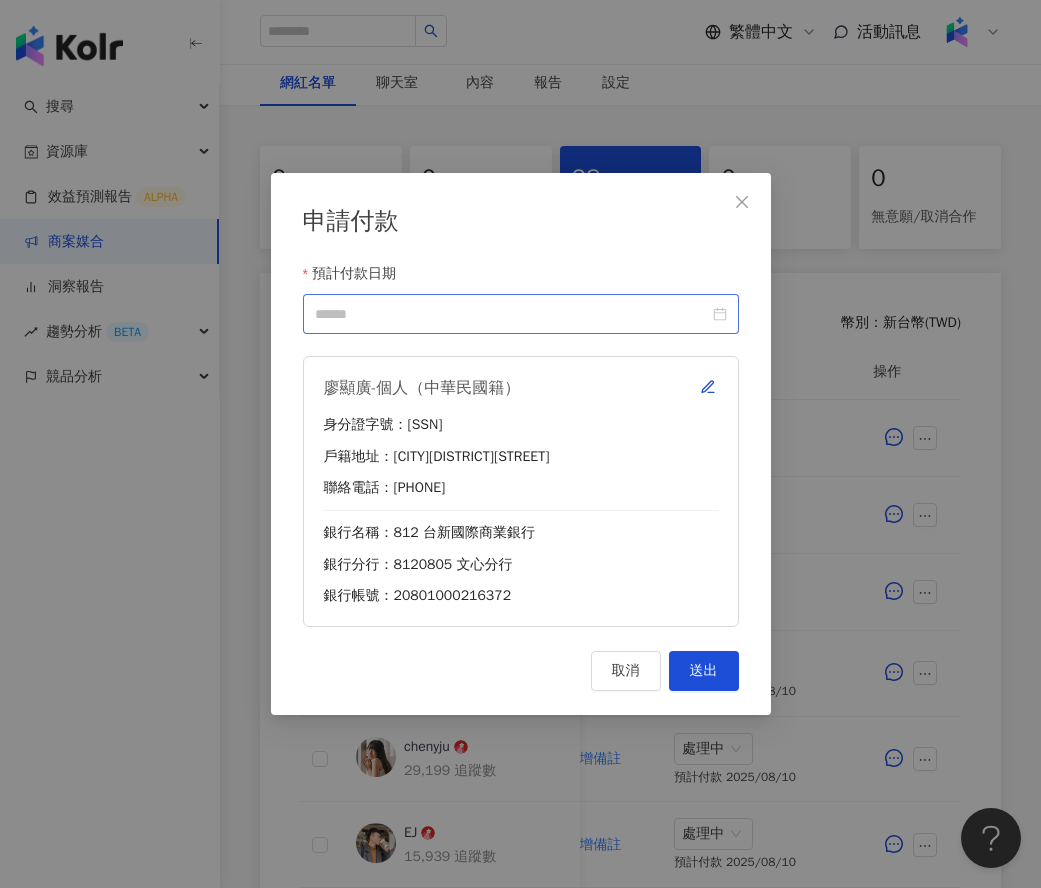 click at bounding box center [521, 314] 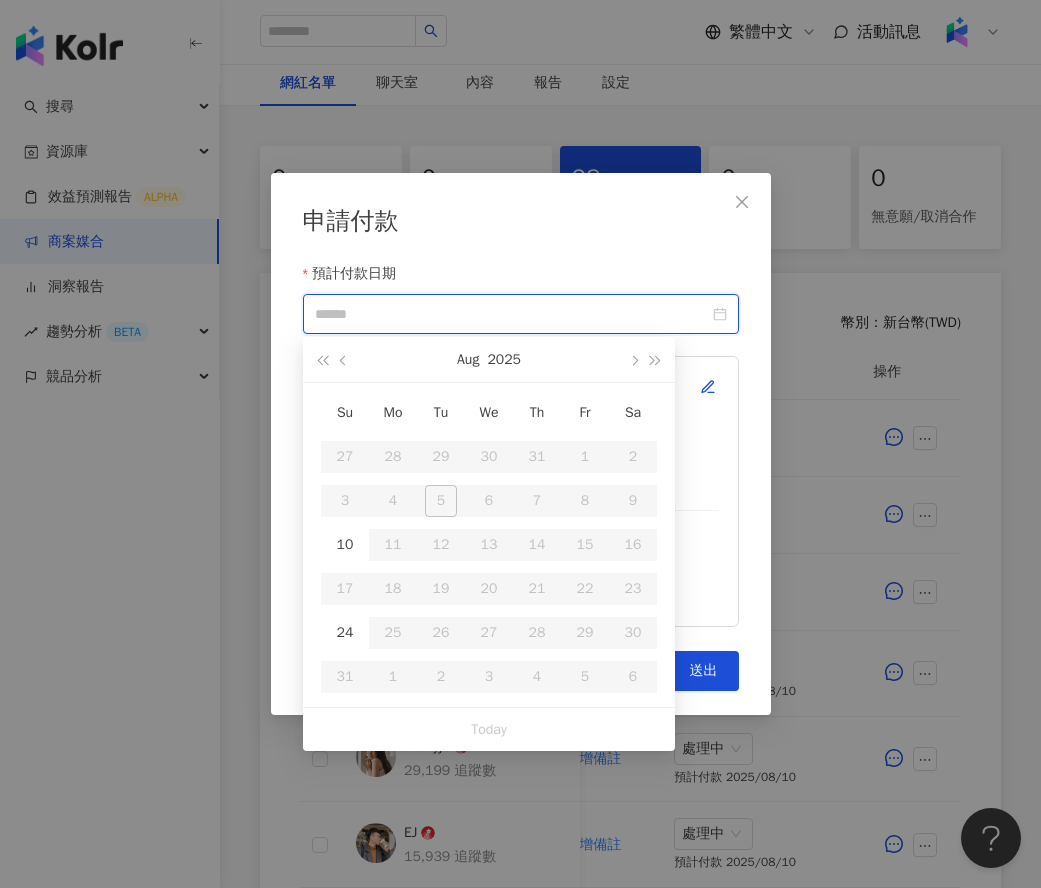 type on "**********" 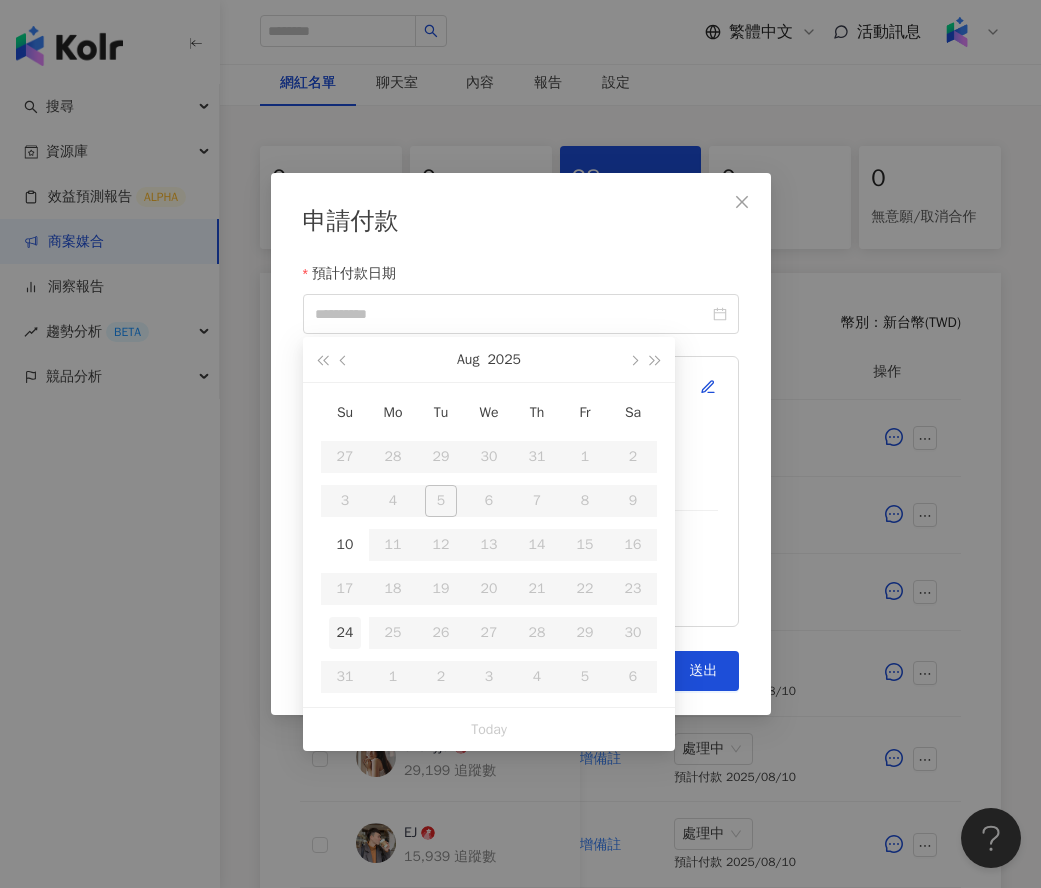 click on "24" at bounding box center (345, 633) 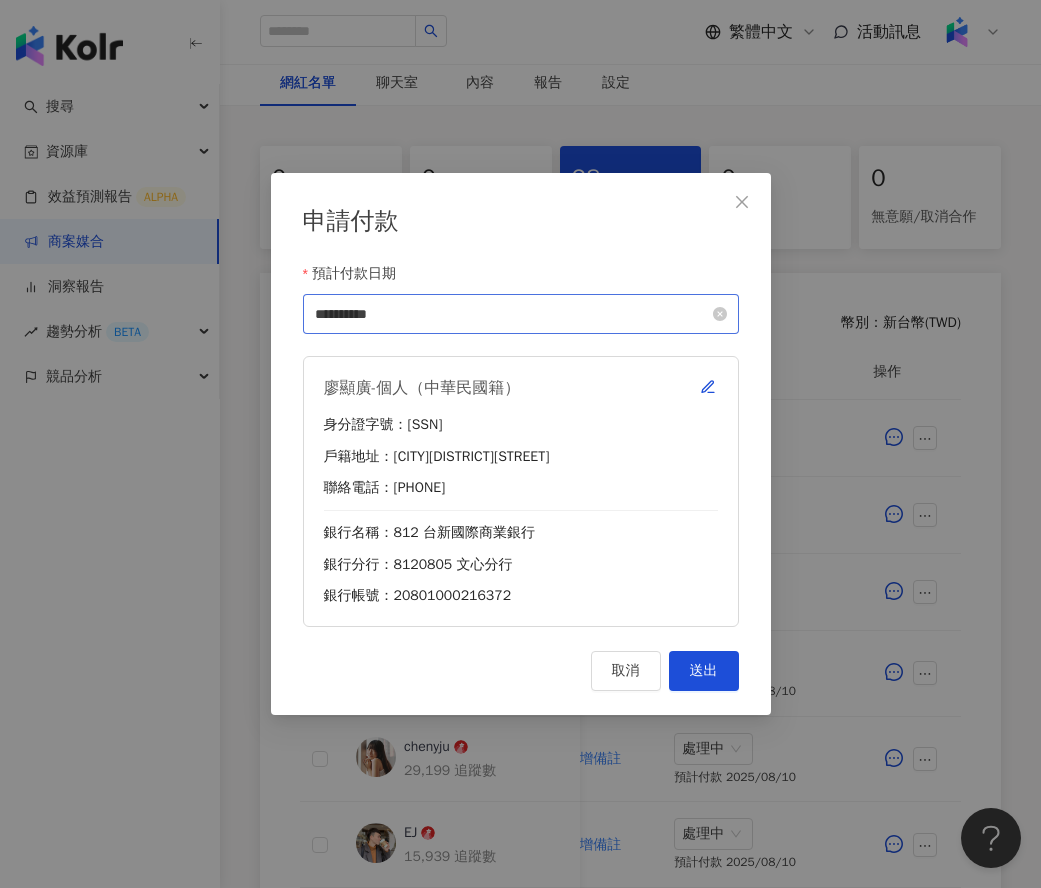 click on "**********" at bounding box center [521, 314] 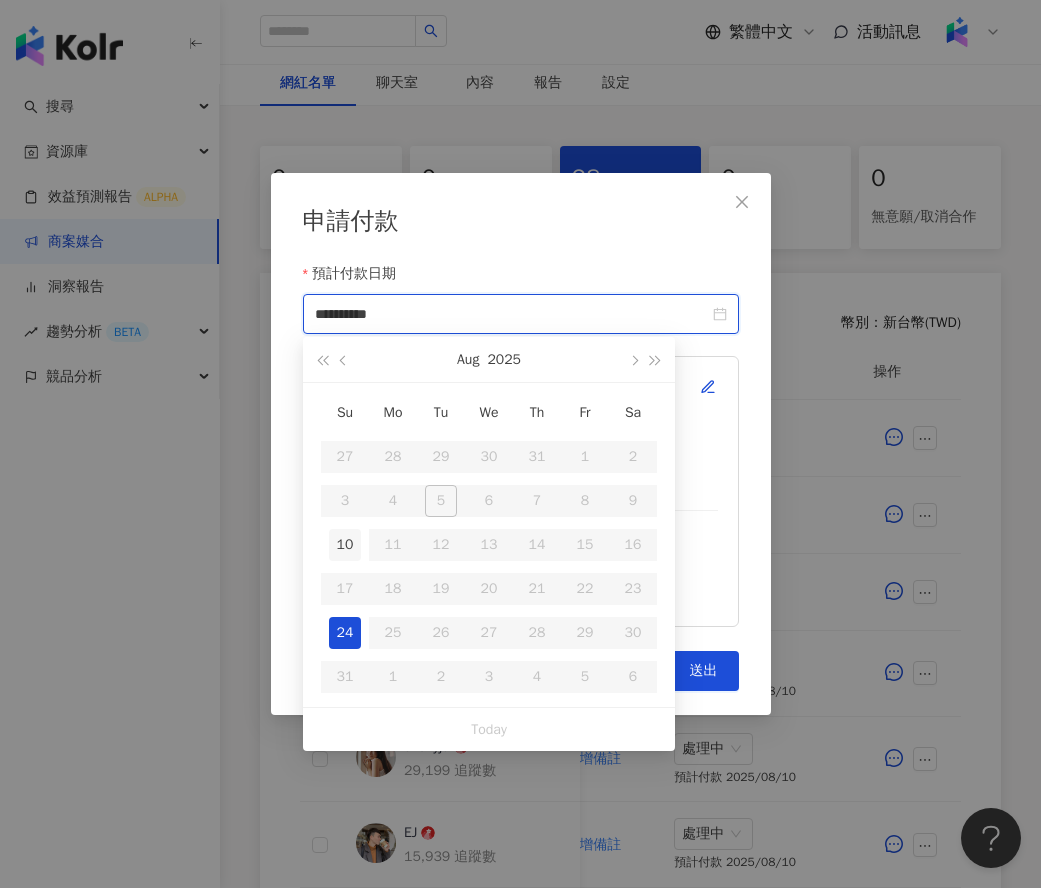 type on "**********" 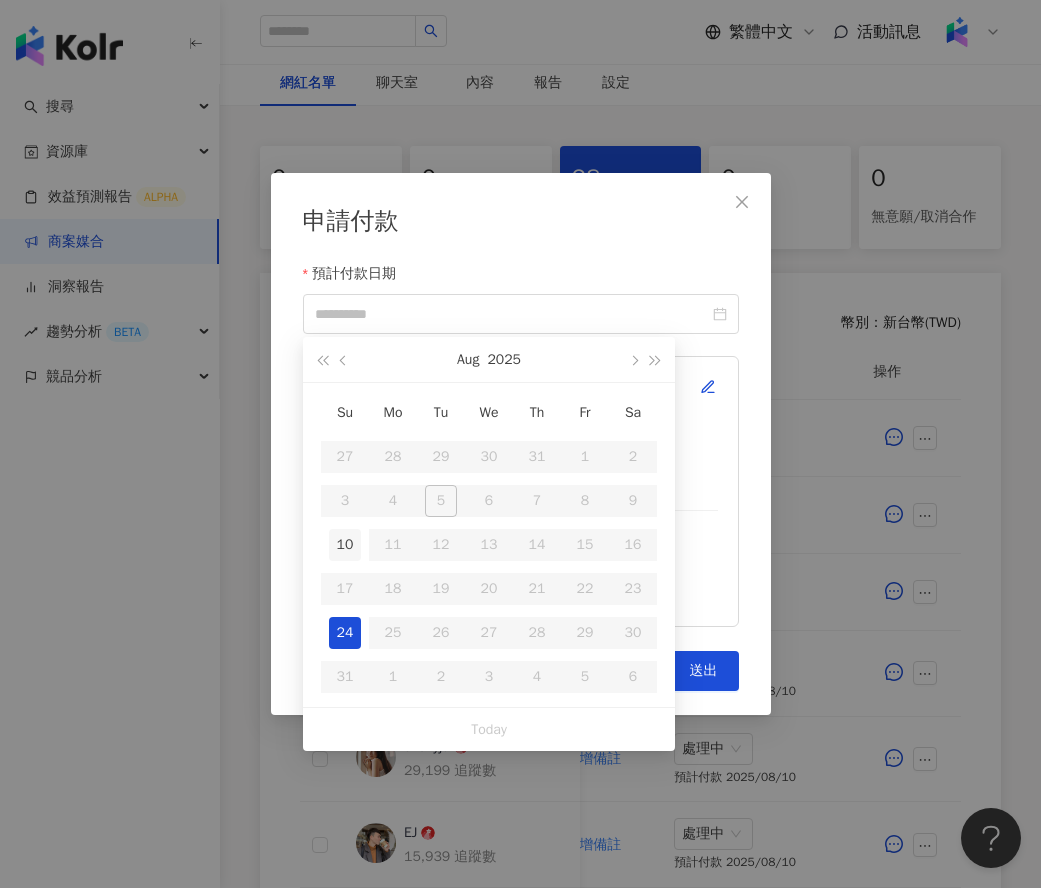 click on "10" at bounding box center [345, 545] 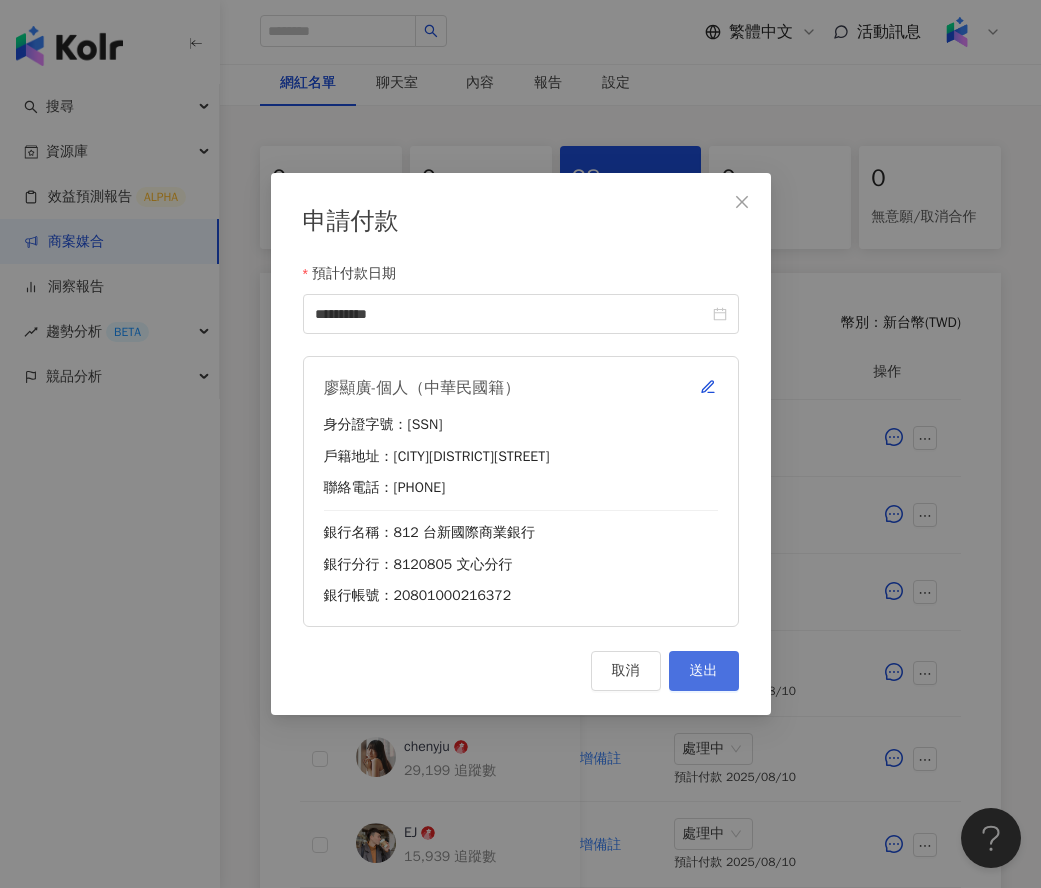 click on "送出" at bounding box center [704, 671] 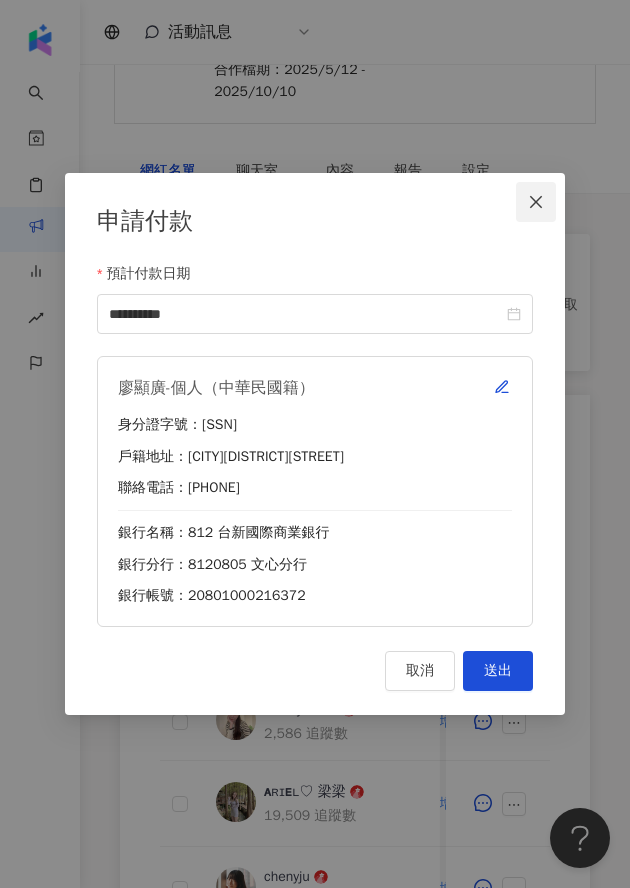 click 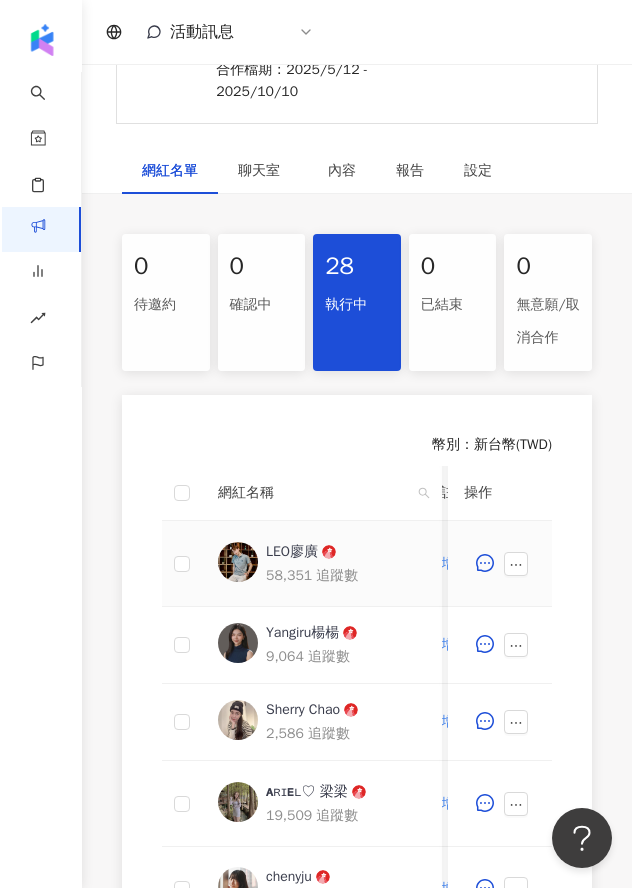 scroll, scrollTop: 0, scrollLeft: 1312, axis: horizontal 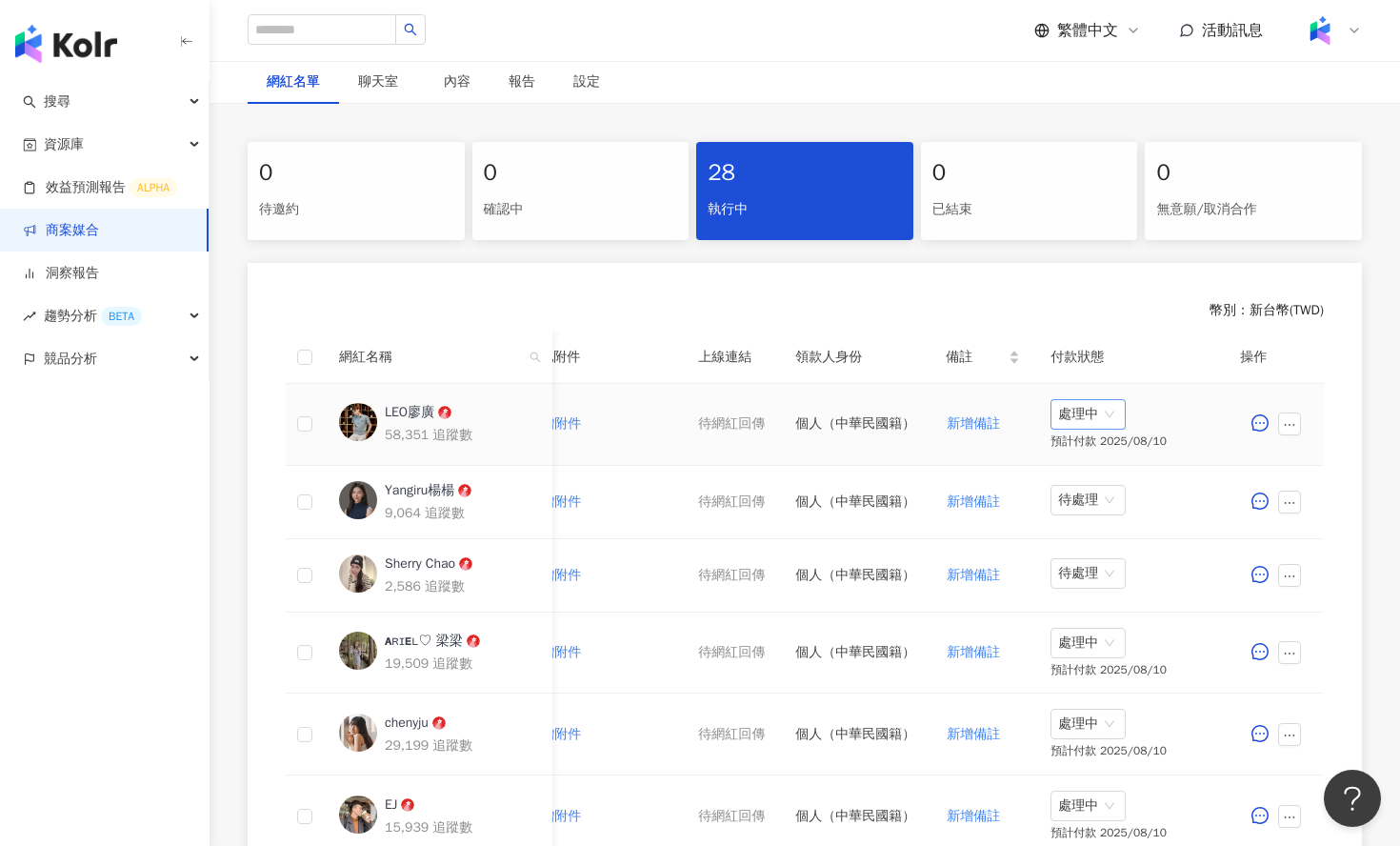 click on "處理中" at bounding box center (1088, 414) 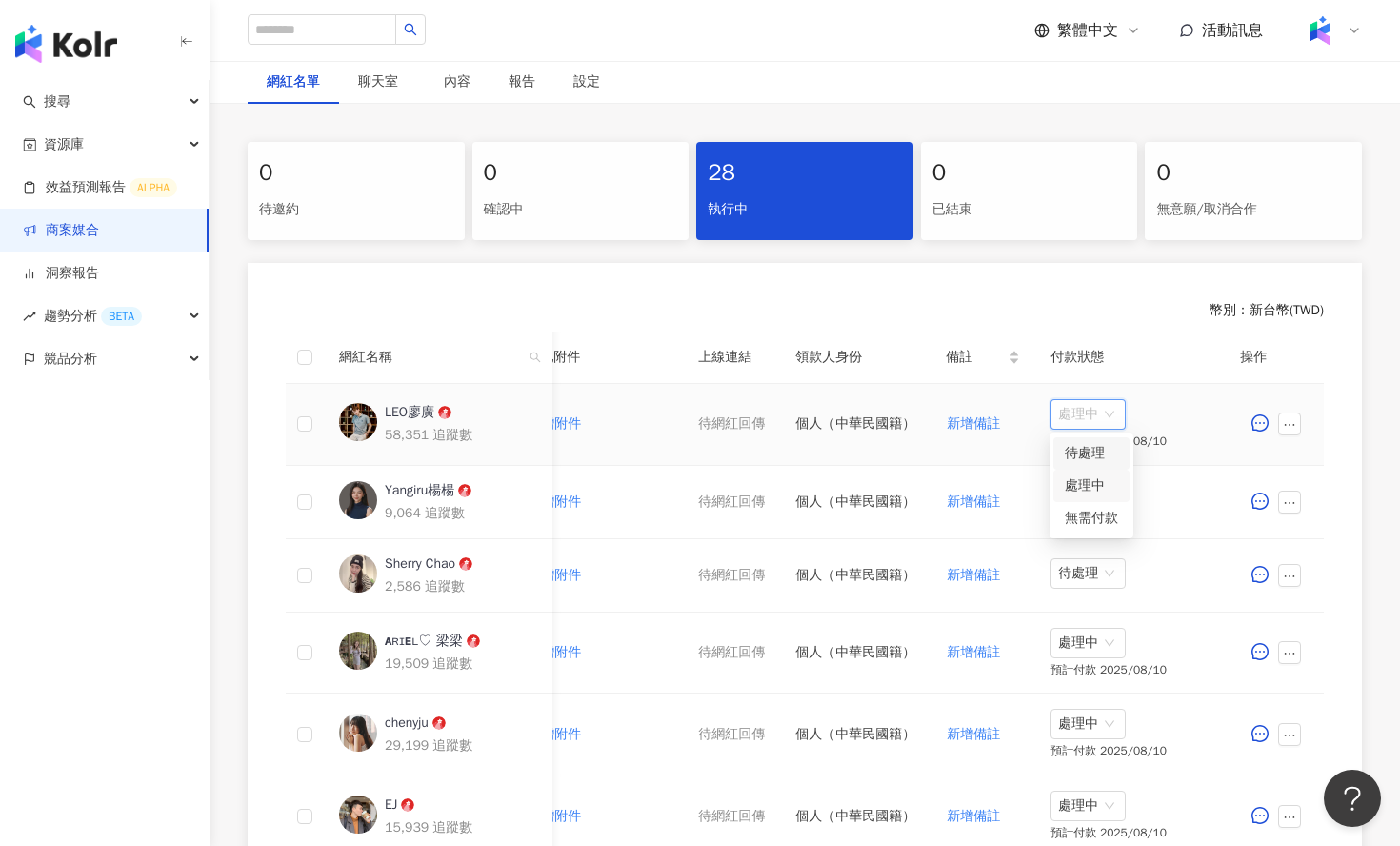 click on "待處理" at bounding box center [1091, 453] 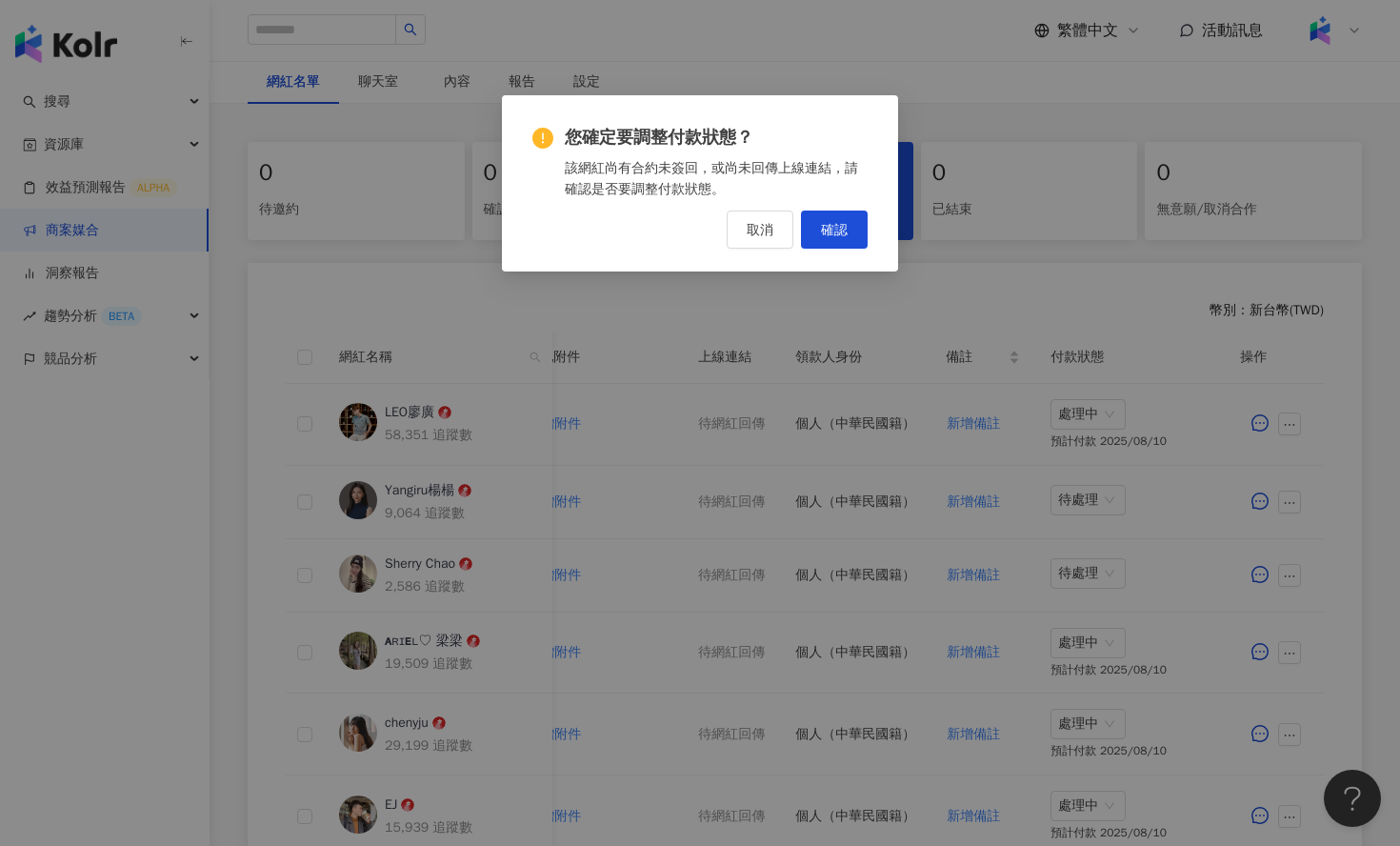 click on "您確定要調整付款狀態？ 該網紅尚有合約未簽回，或尚未回傳上線連結，請確認是否要調整付款狀態。 取消 確認" at bounding box center (700, 183) 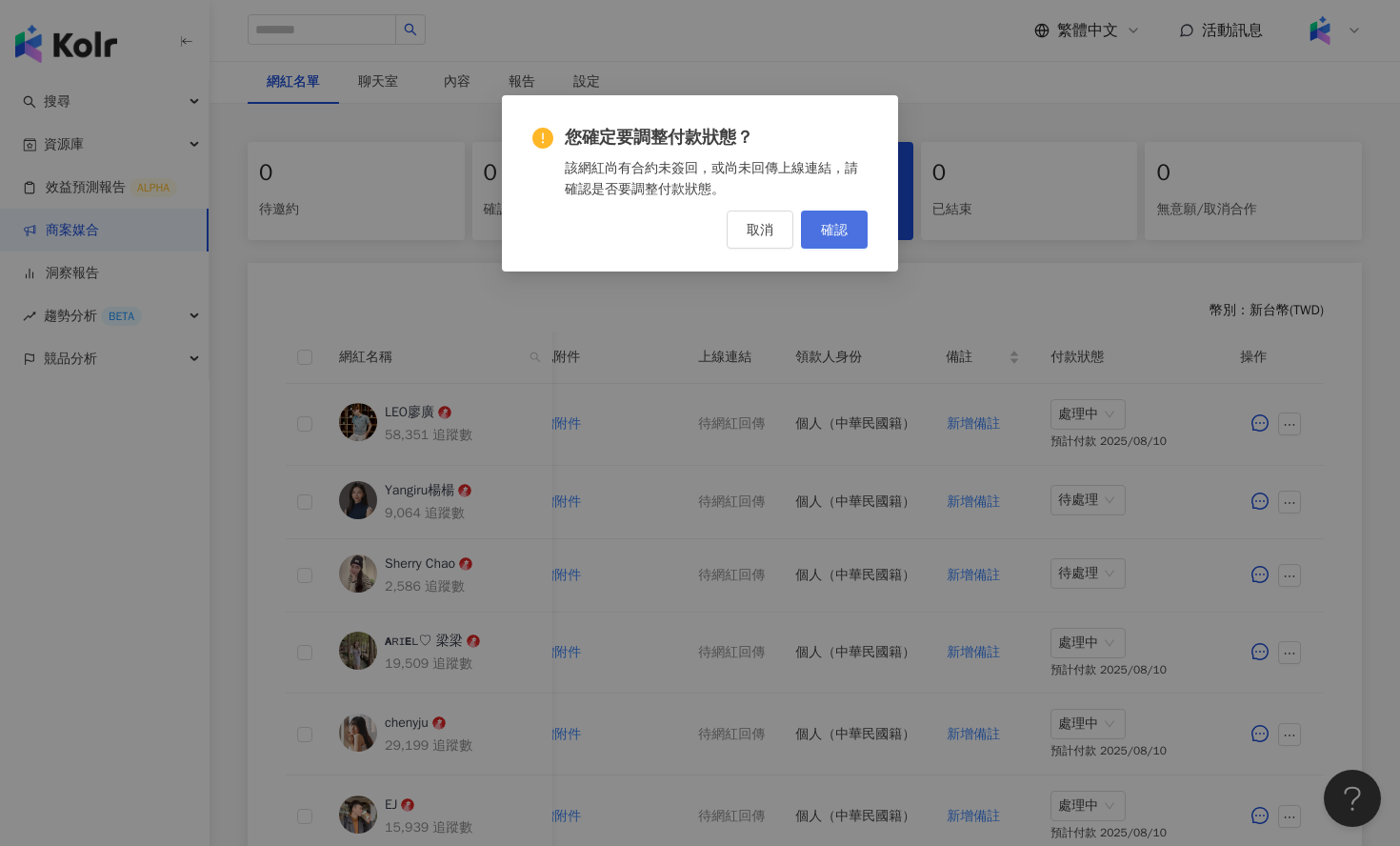 click on "確認" at bounding box center [834, 230] 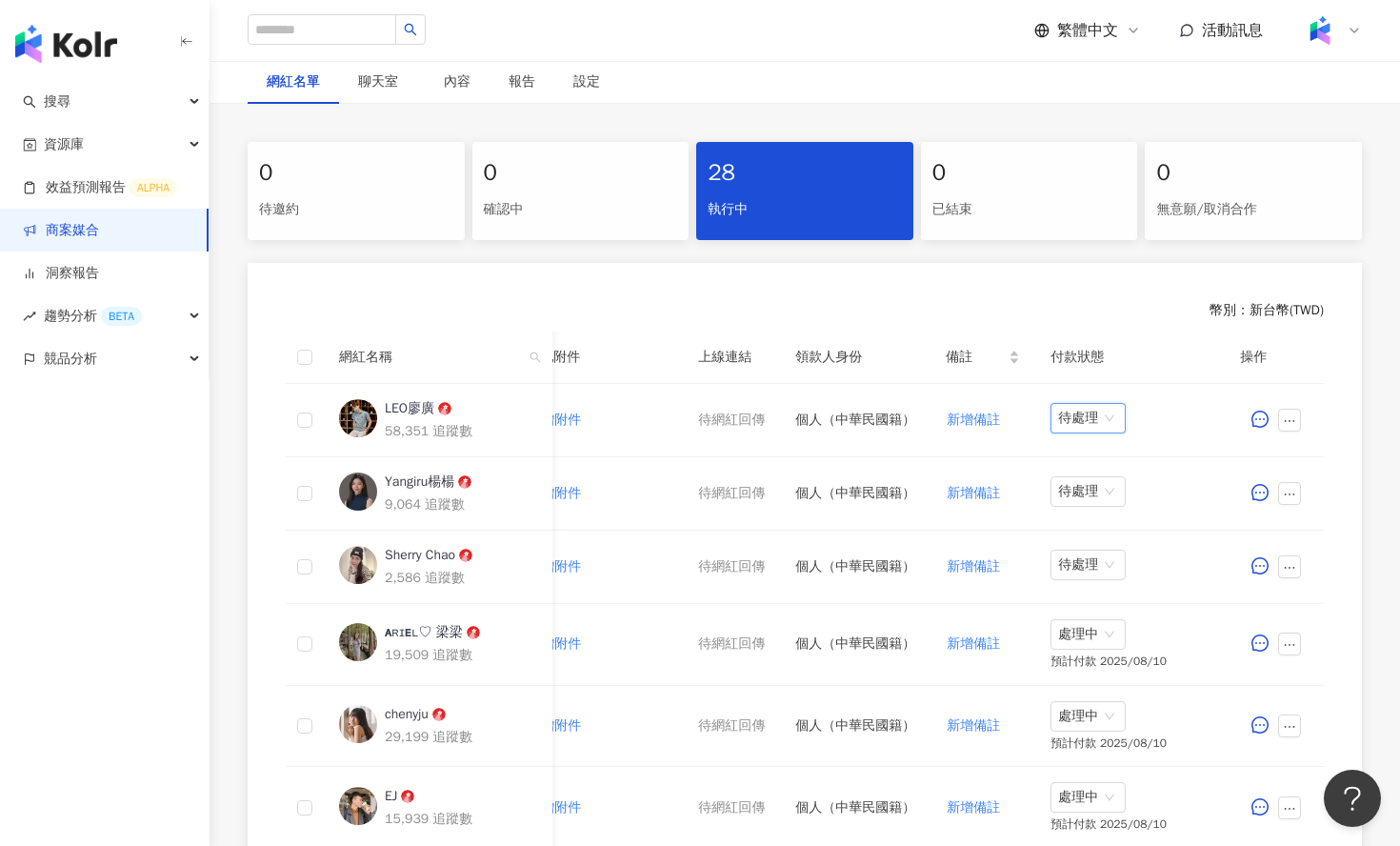 click on "待處理" at bounding box center (1088, 418) 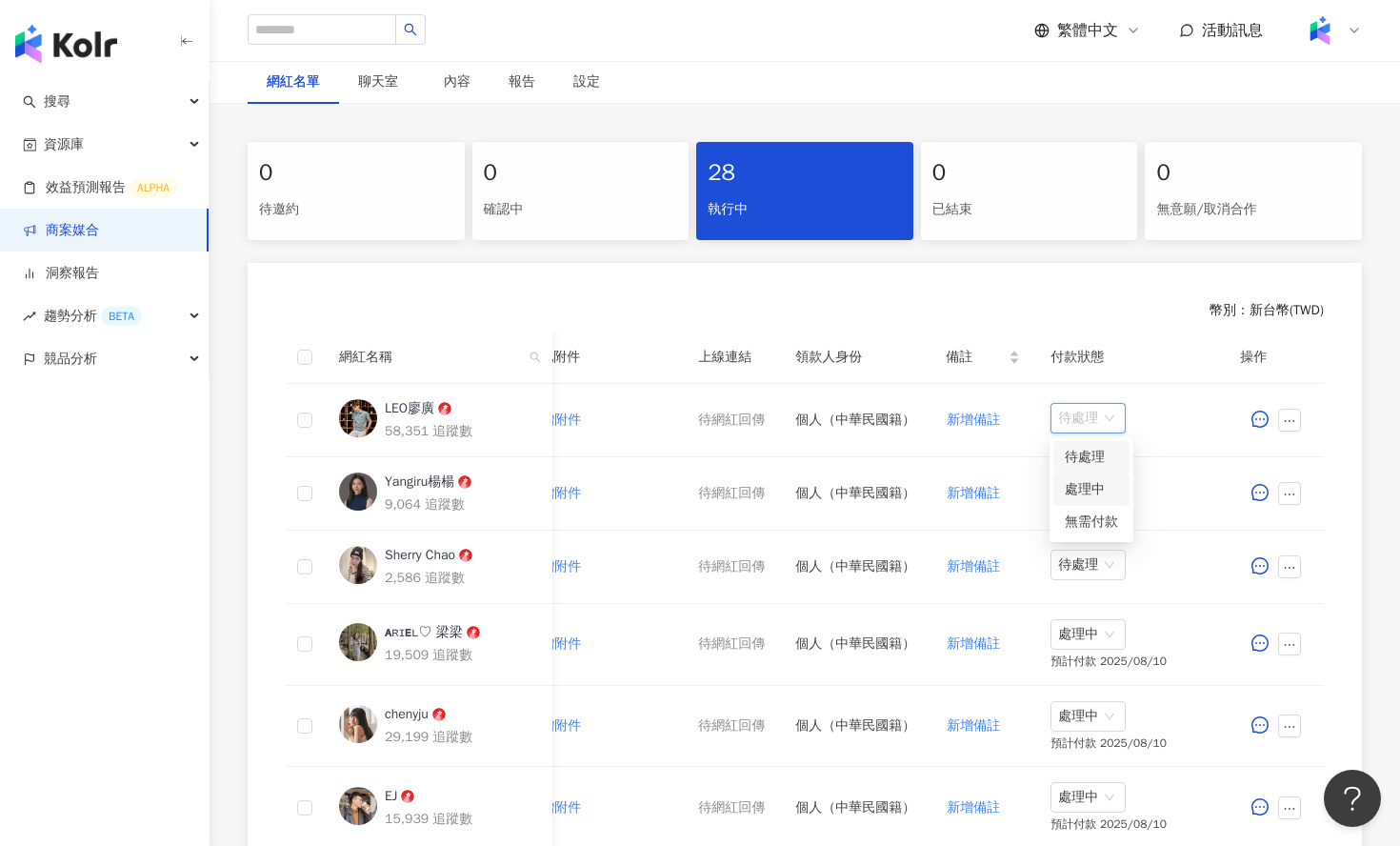 click on "處理中" at bounding box center (1091, 490) 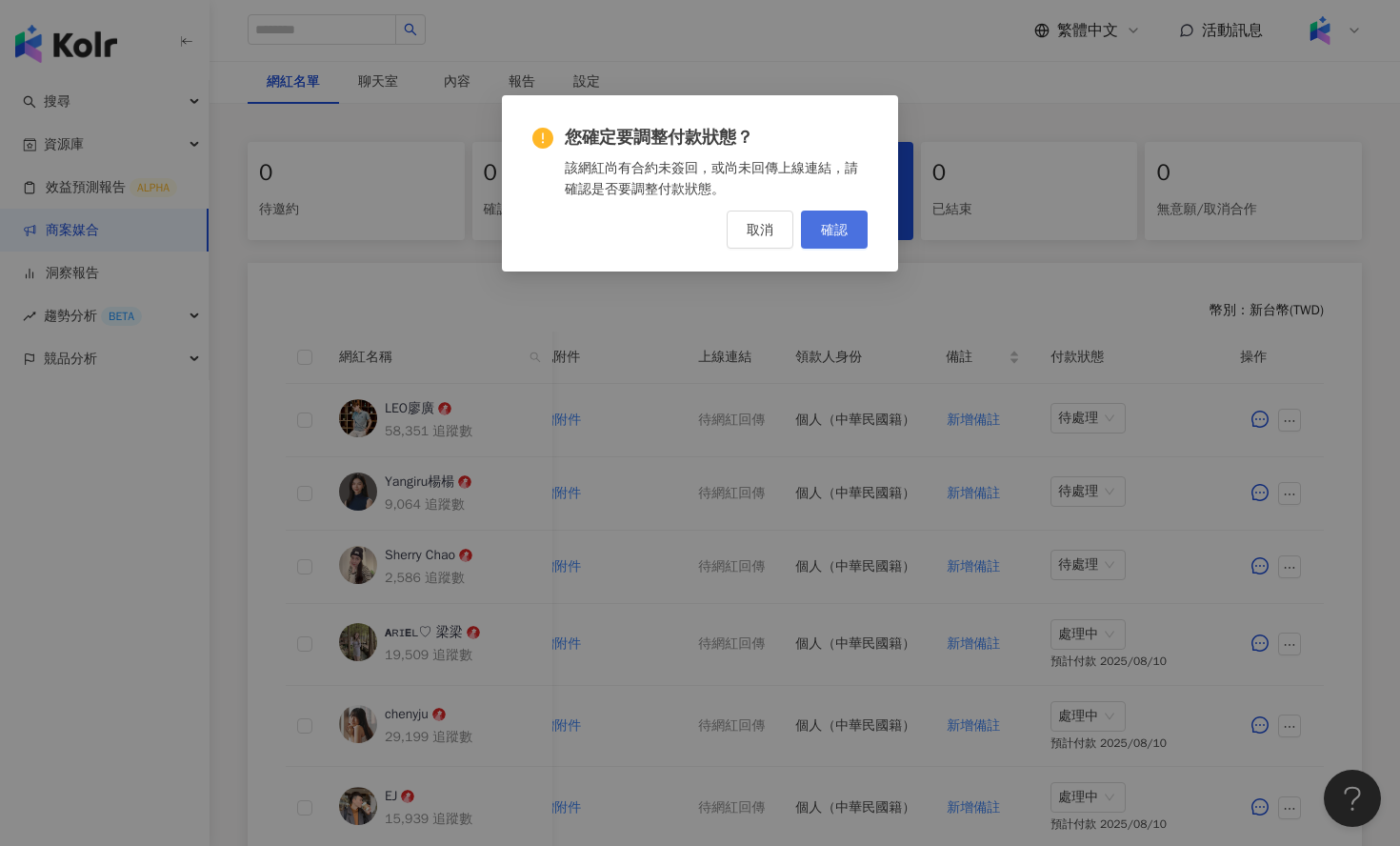 click on "確認" at bounding box center (834, 230) 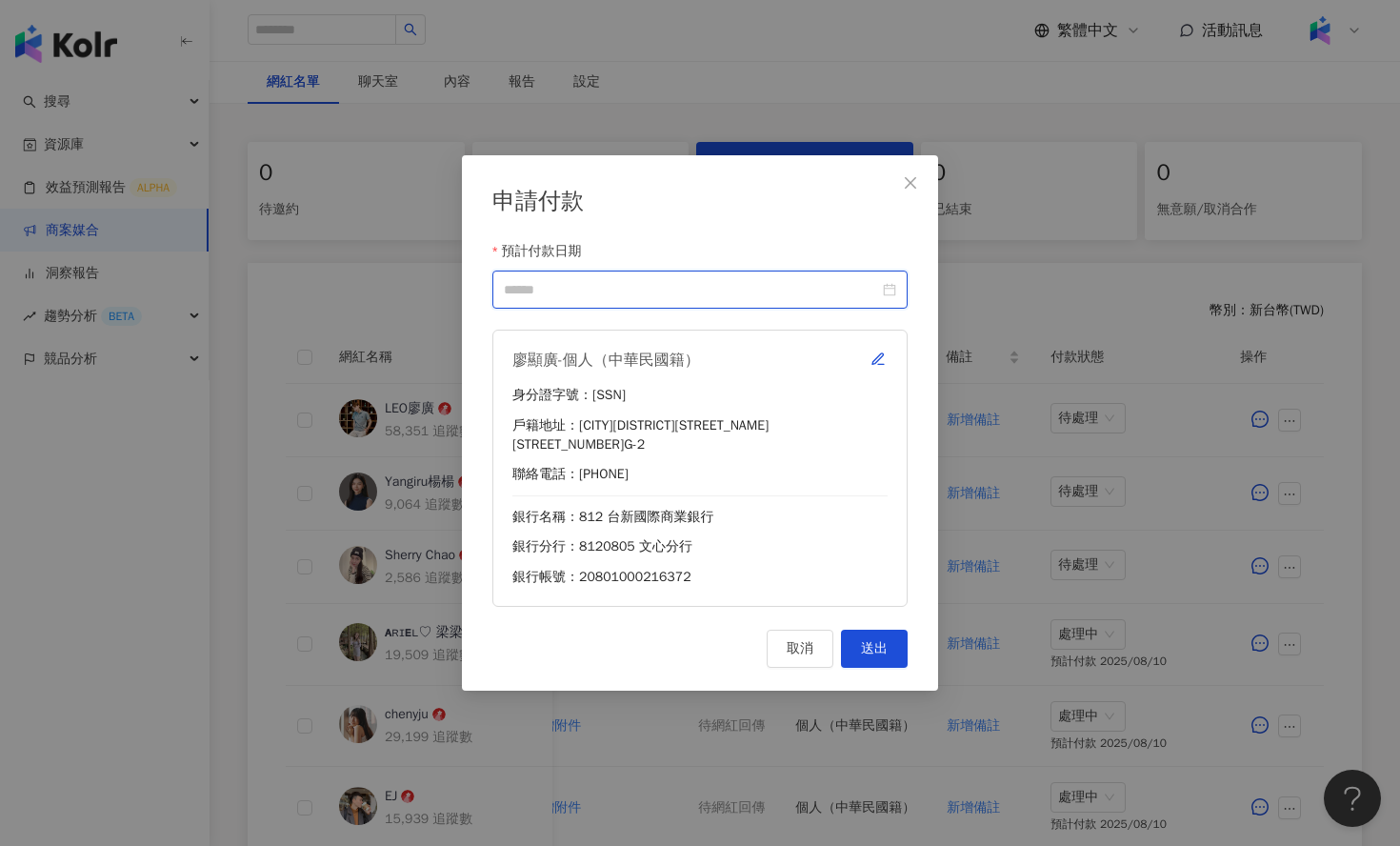 click on "預計付款日期" at bounding box center (691, 290) 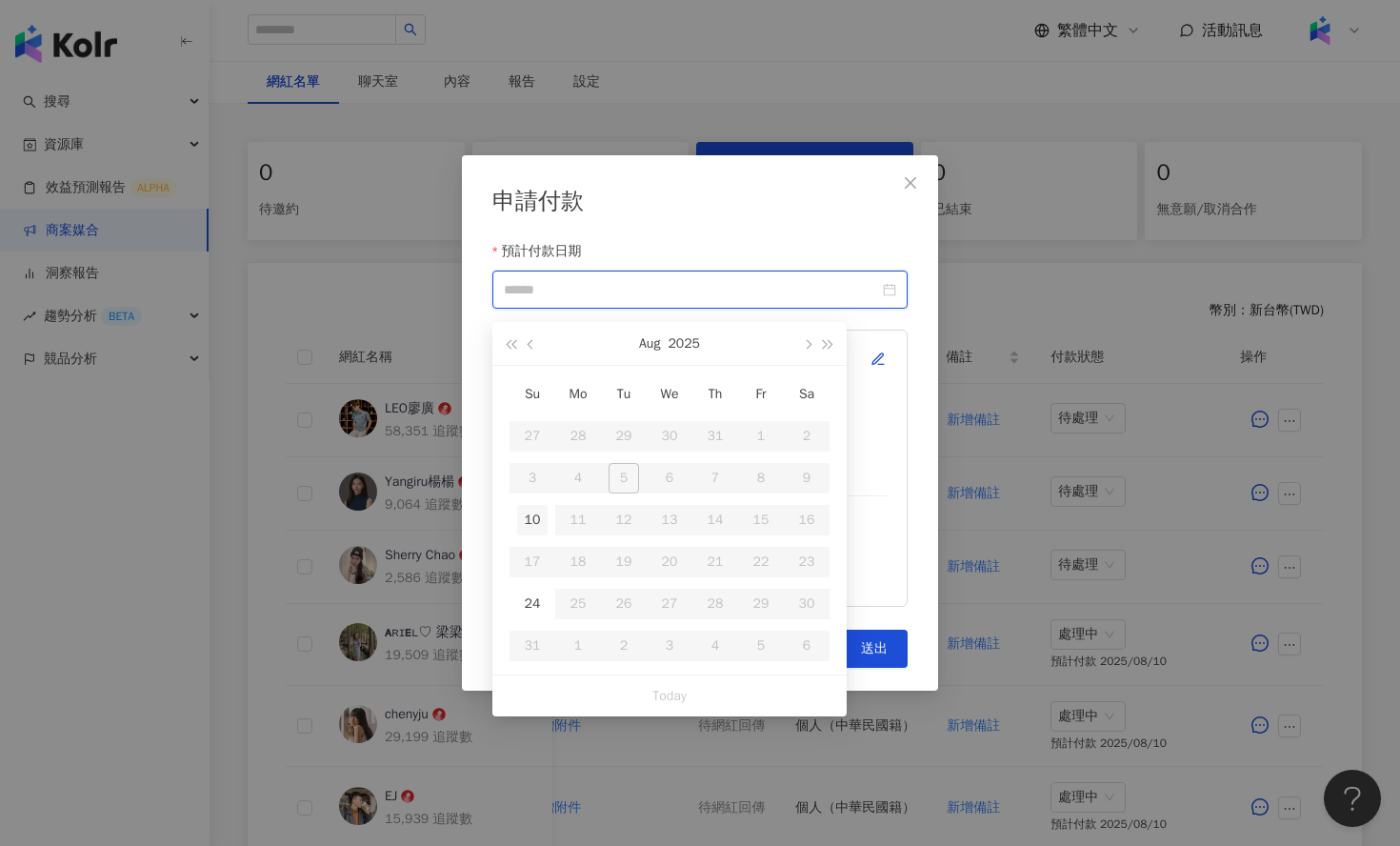 type on "**********" 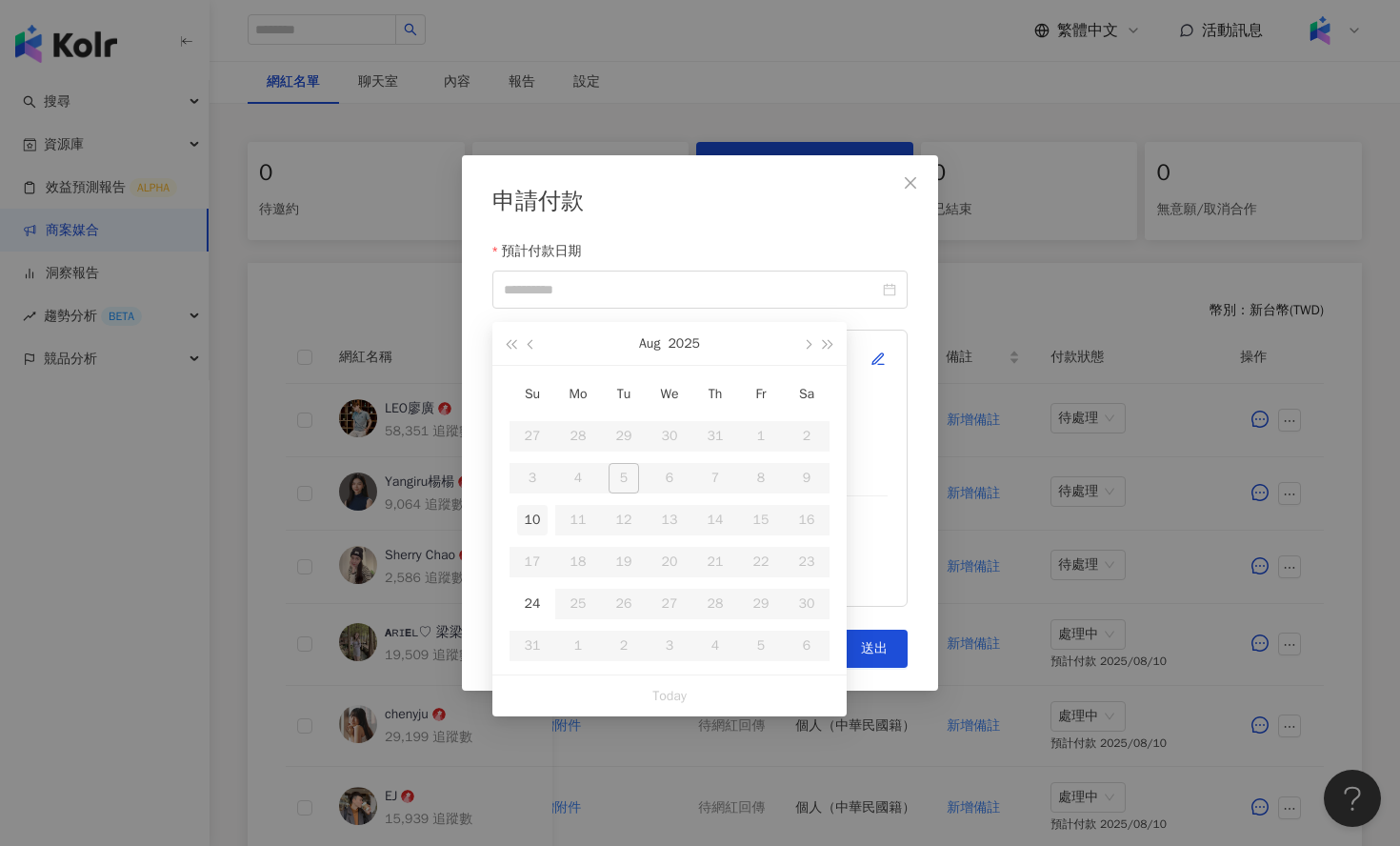 click on "10" at bounding box center (532, 520) 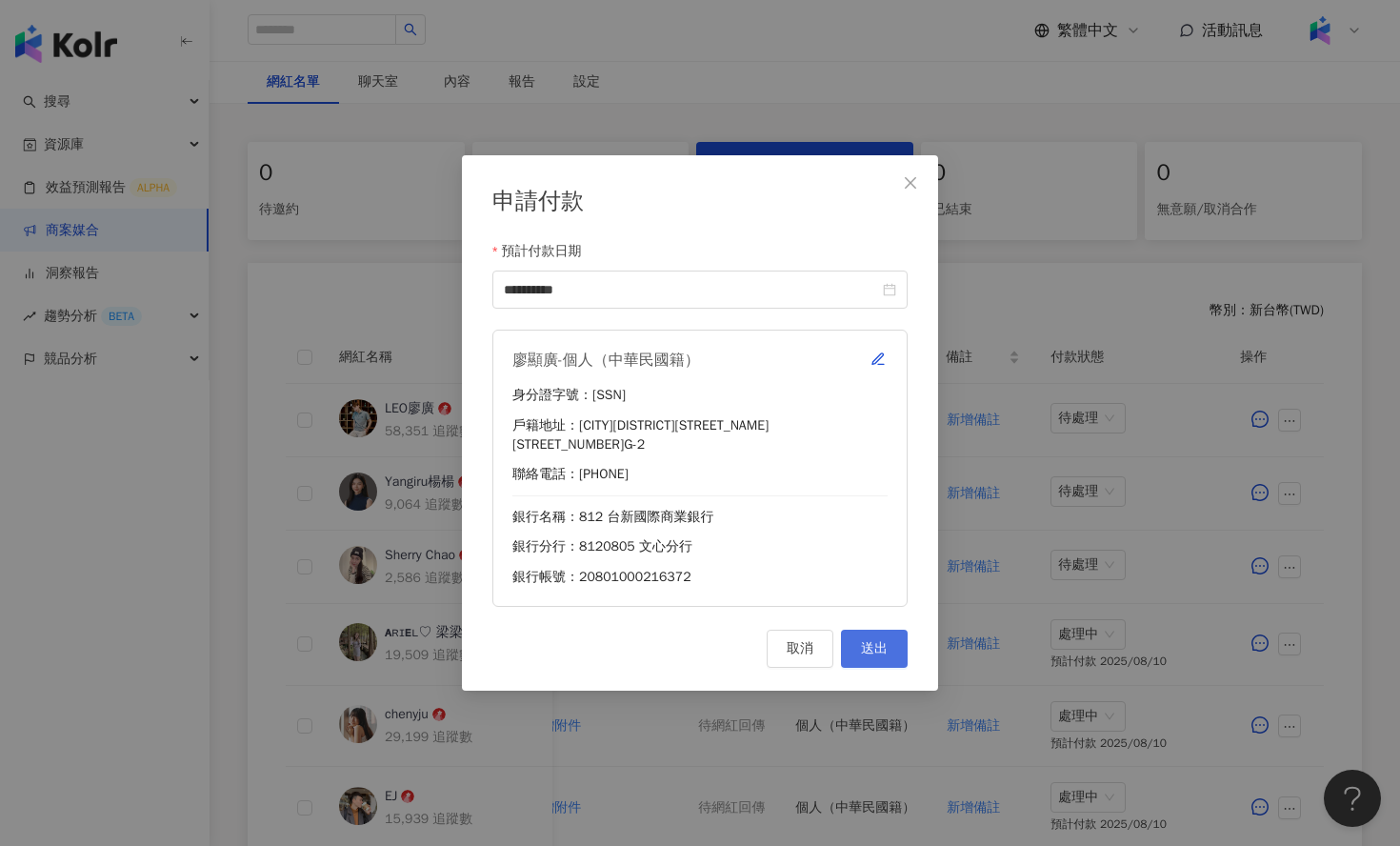 click on "送出" at bounding box center (874, 649) 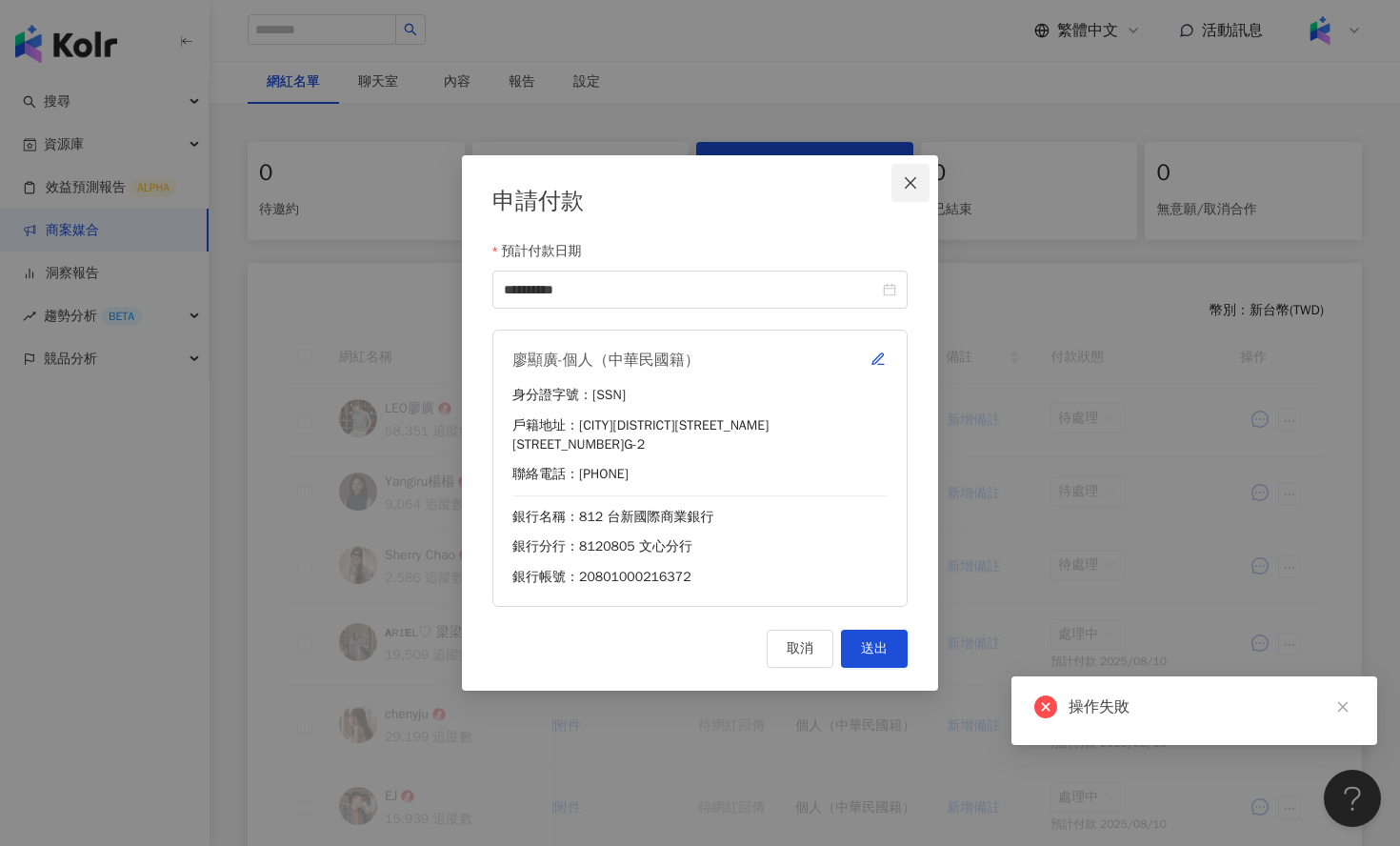 click at bounding box center [910, 183] 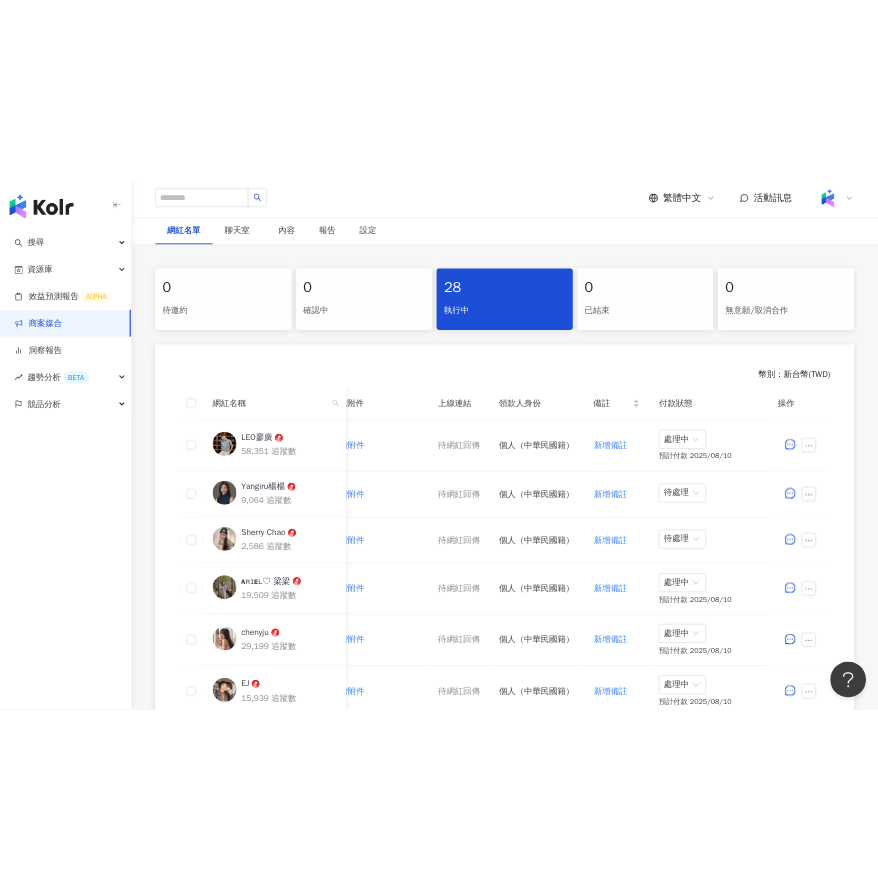 scroll, scrollTop: 390, scrollLeft: 0, axis: vertical 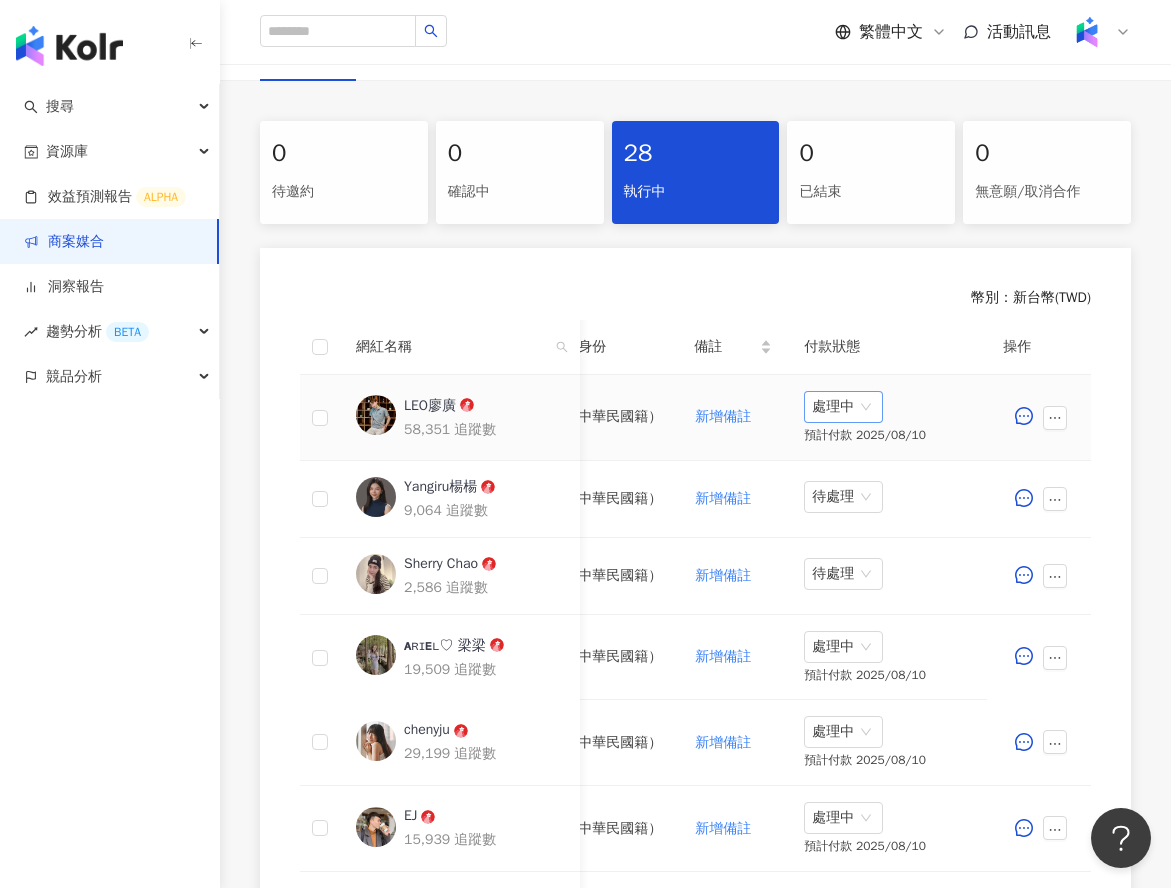 click on "處理中" at bounding box center (843, 407) 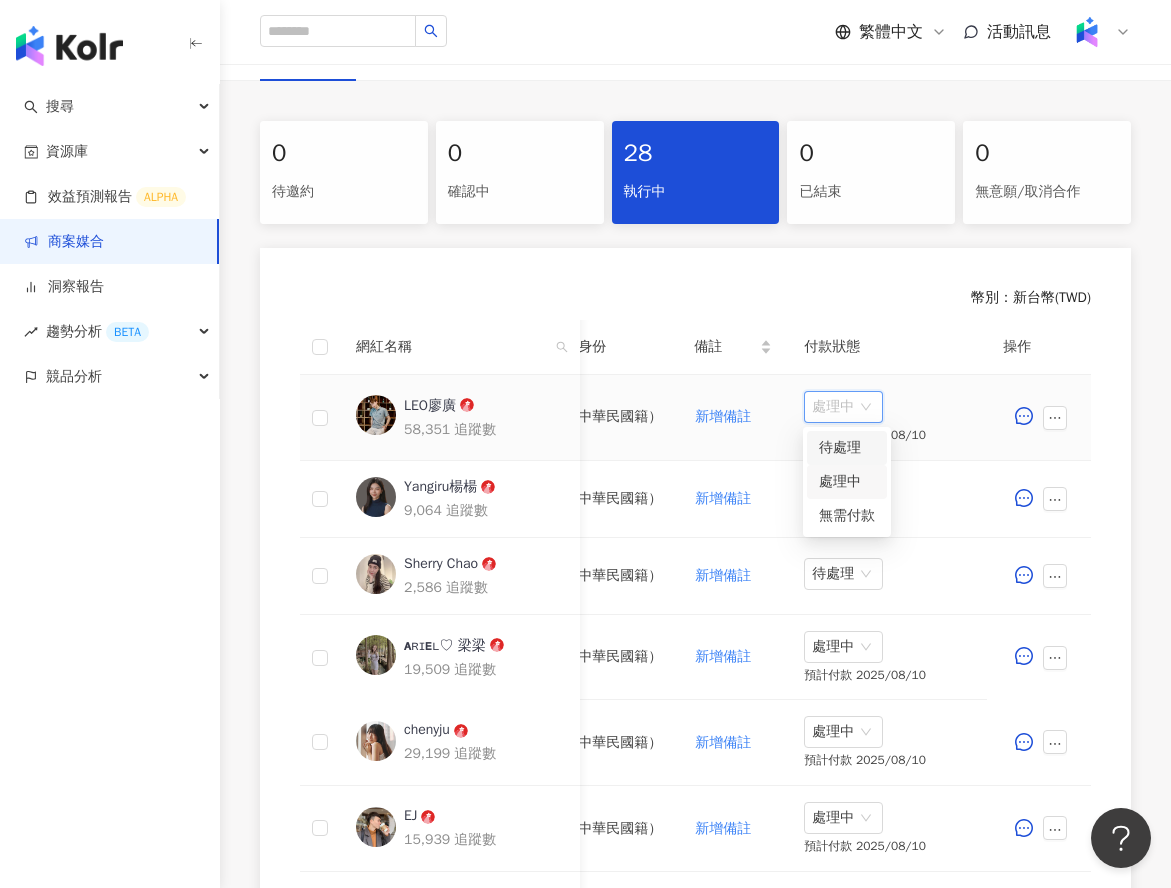 click on "待處理" at bounding box center [847, 448] 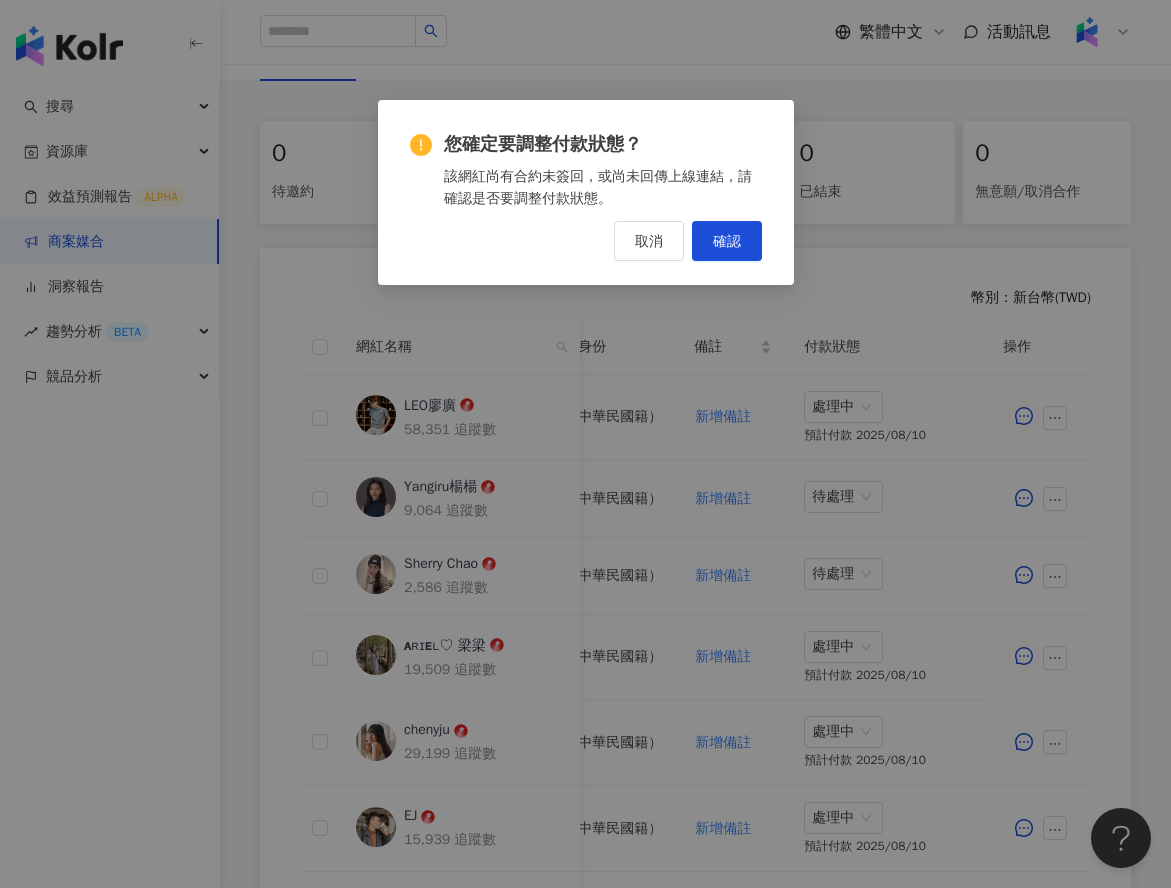 click on "您確定要調整付款狀態？ 該網紅尚有合約未簽回，或尚未回傳上線連結，請確認是否要調整付款狀態。 取消 確認" at bounding box center [586, 192] 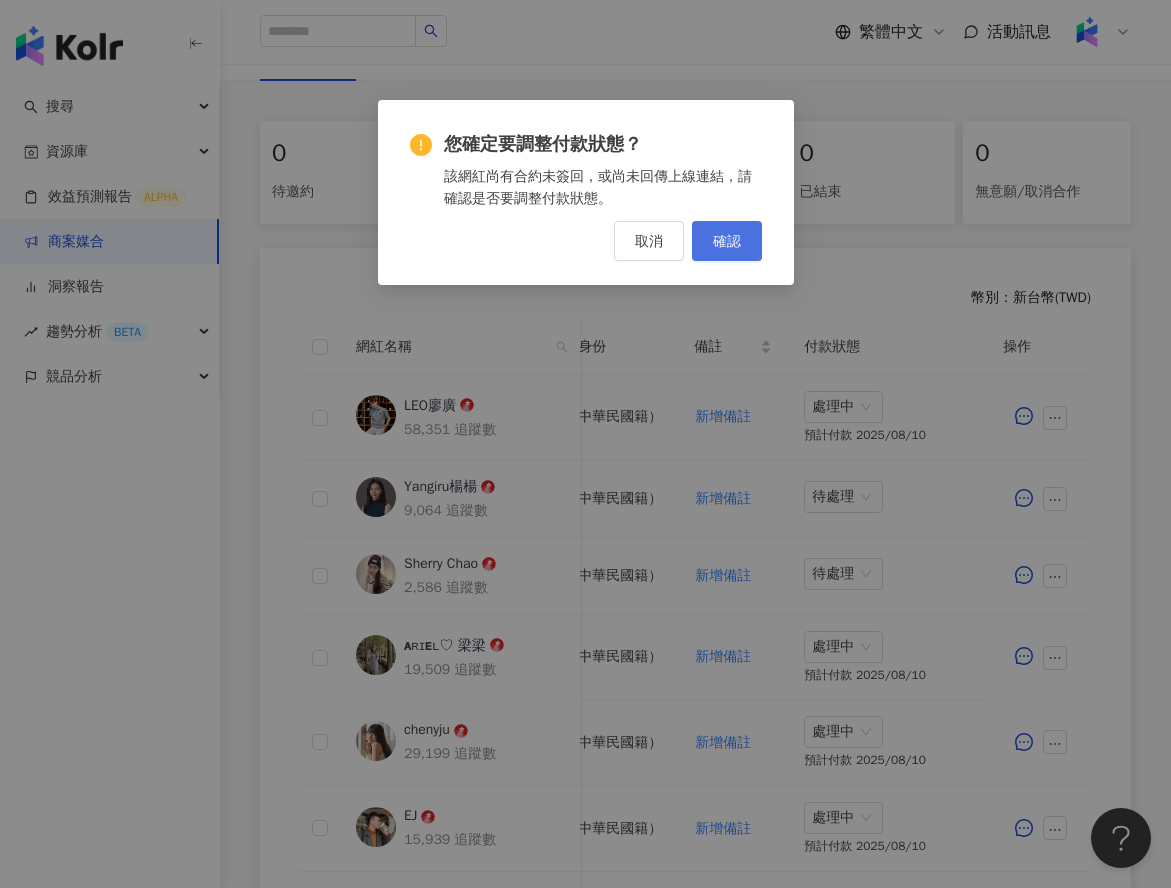 click on "確認" at bounding box center [727, 241] 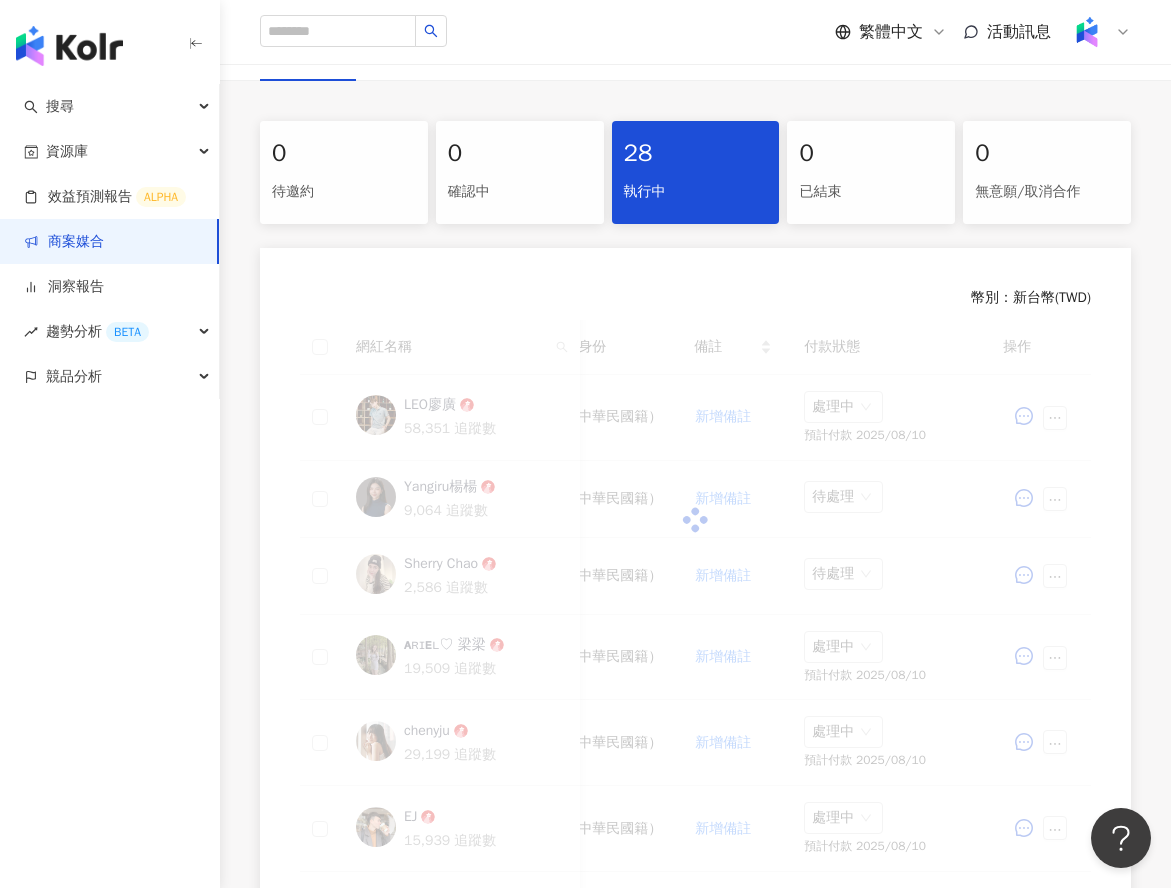 click at bounding box center (695, 520) 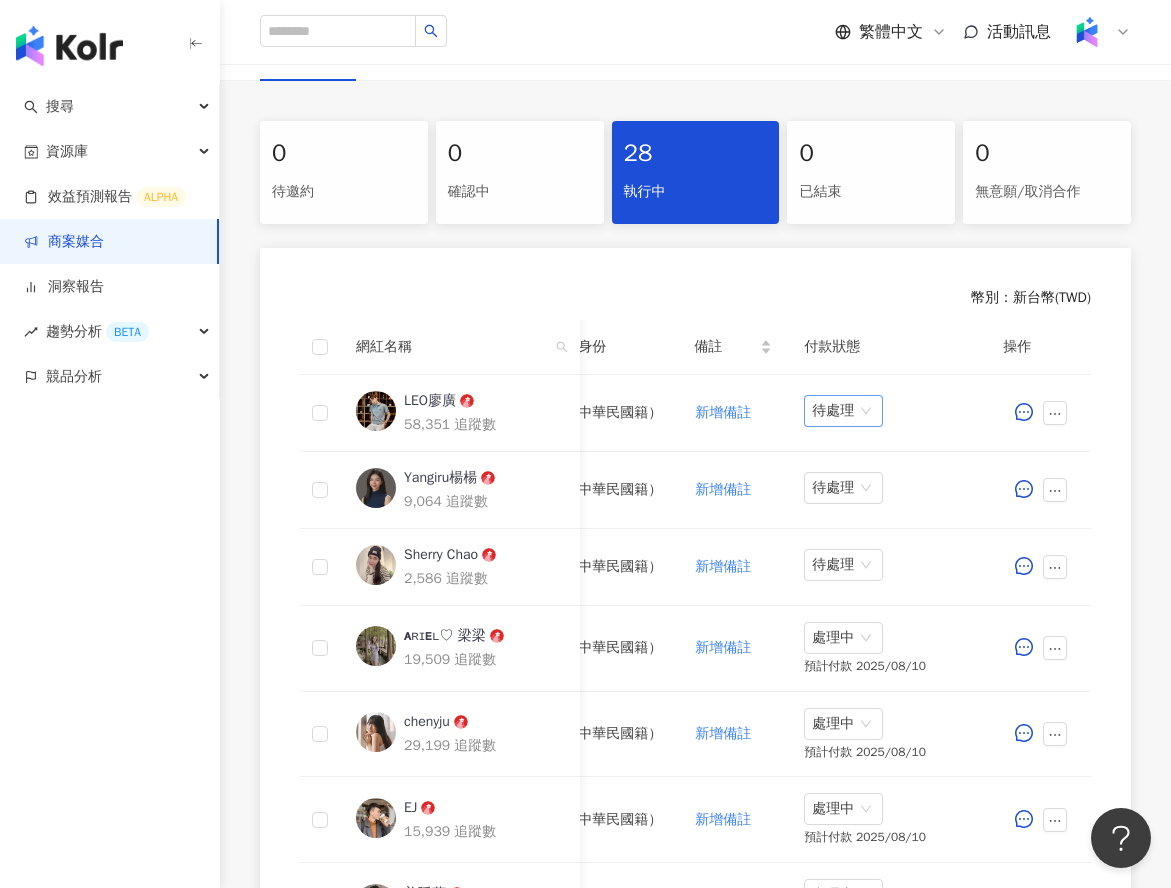 click on "待處理" at bounding box center [843, 411] 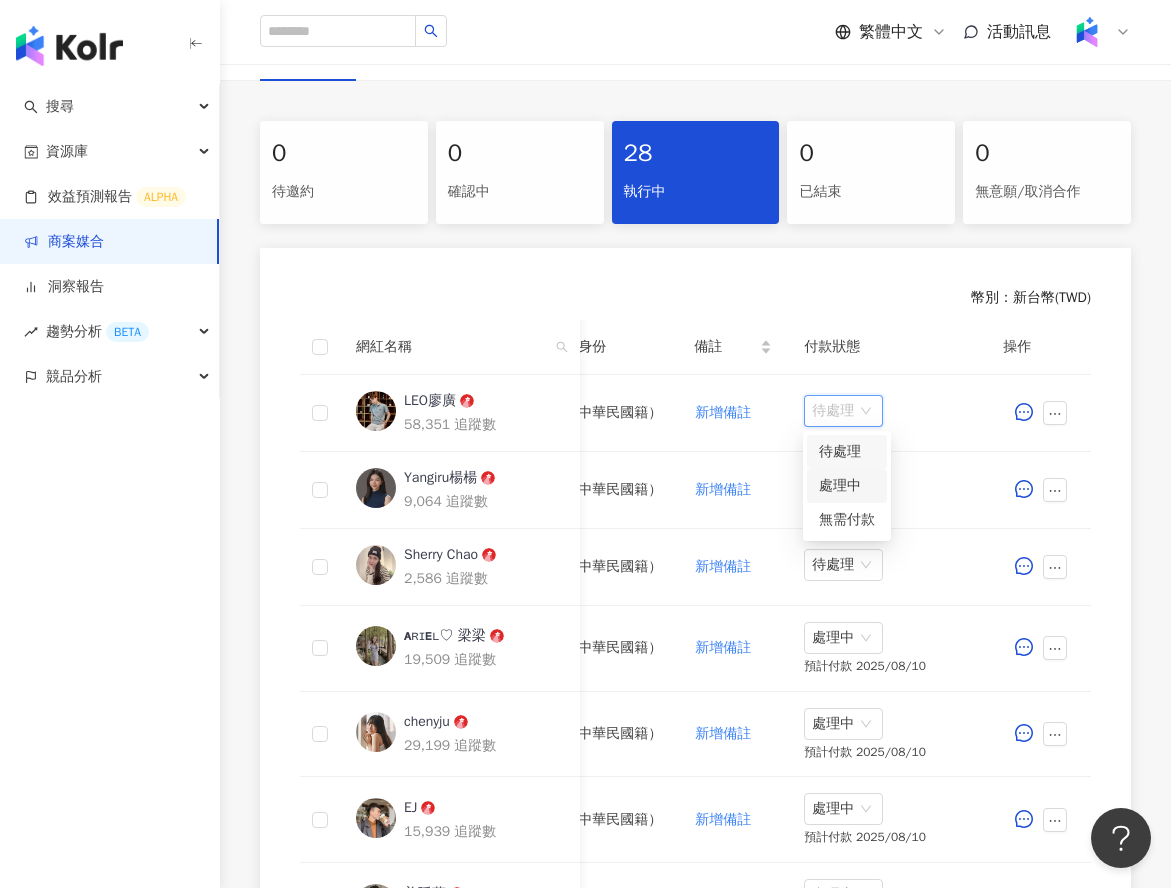click on "處理中" at bounding box center [847, 486] 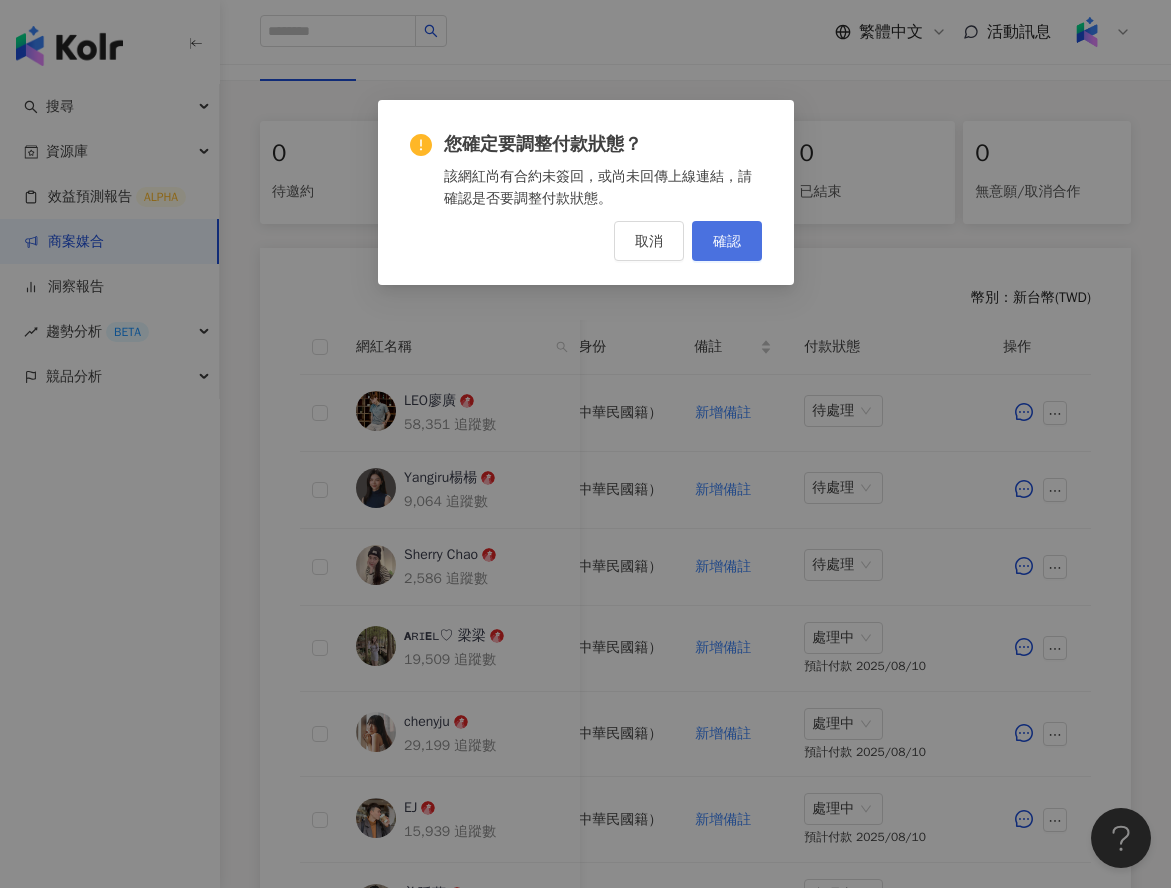 click on "確認" at bounding box center (727, 241) 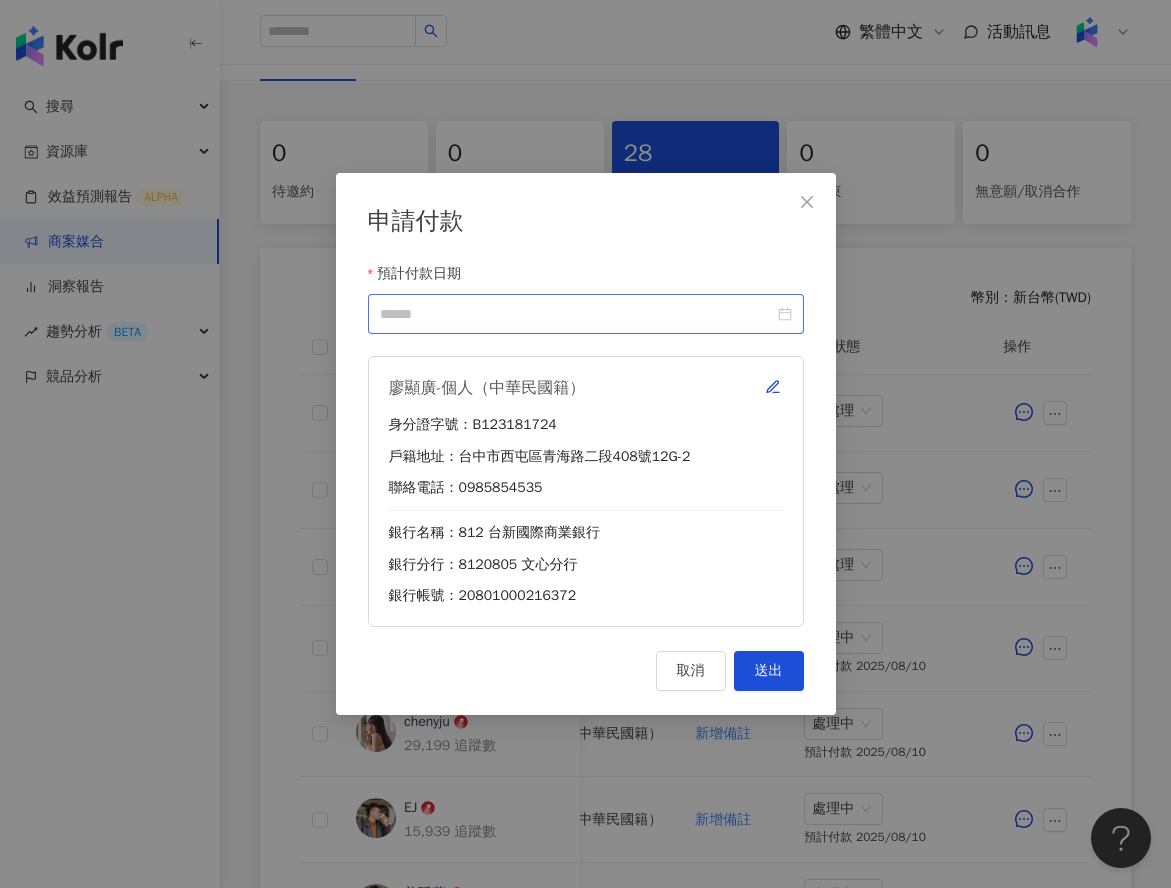 click at bounding box center (586, 314) 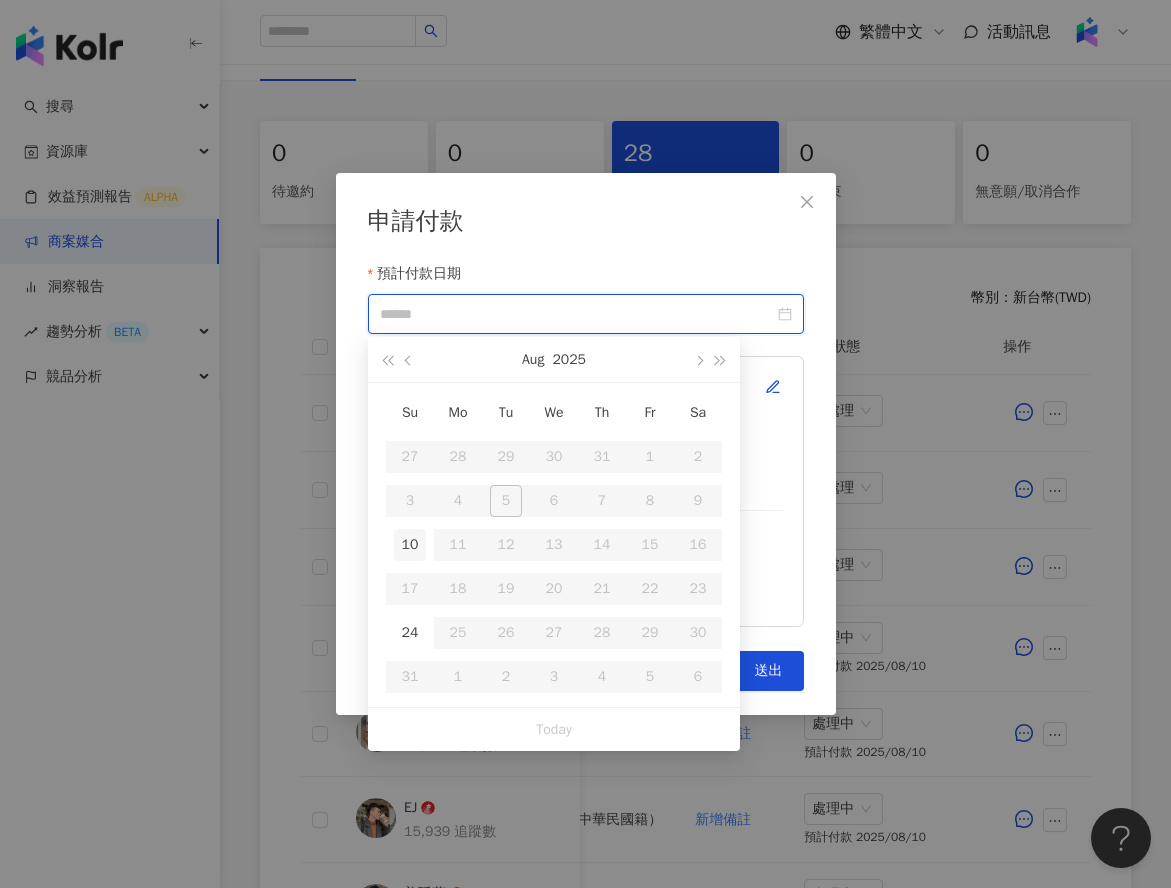 type on "**********" 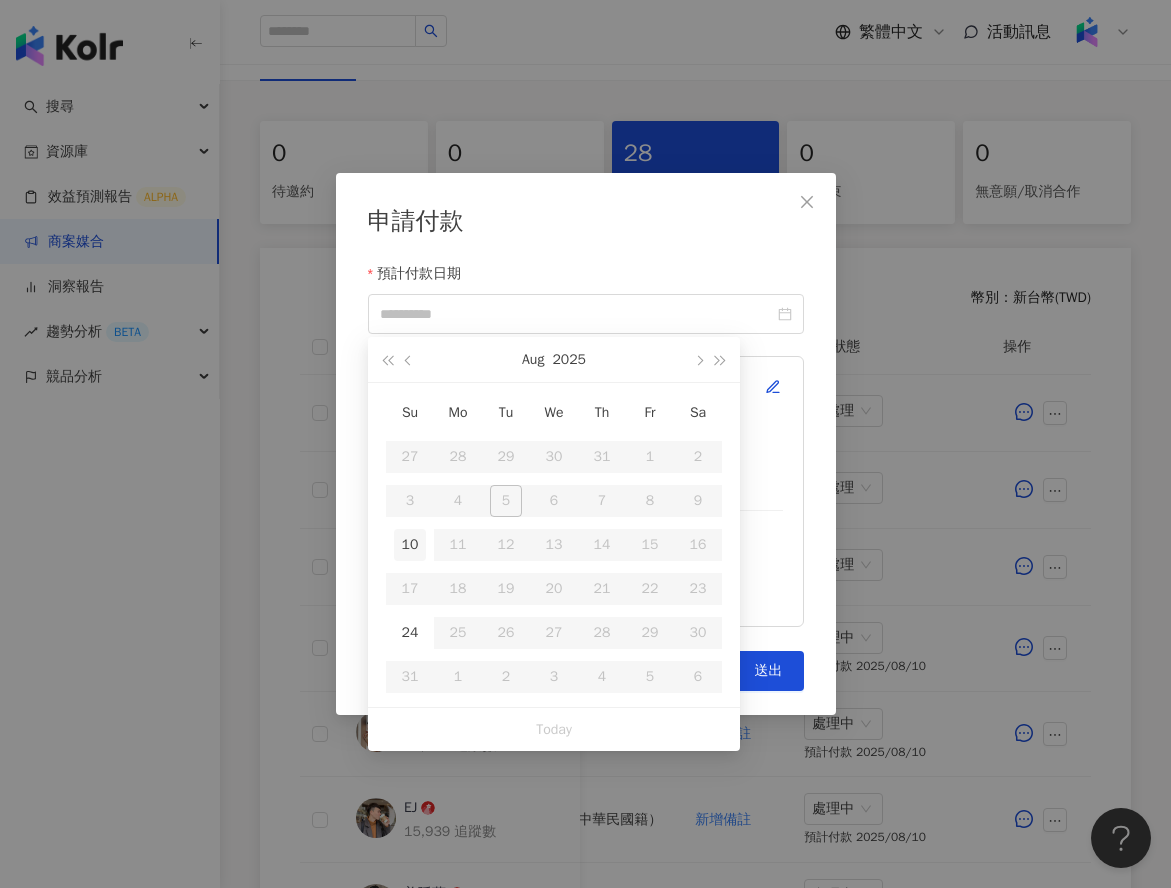 click on "10" at bounding box center [410, 545] 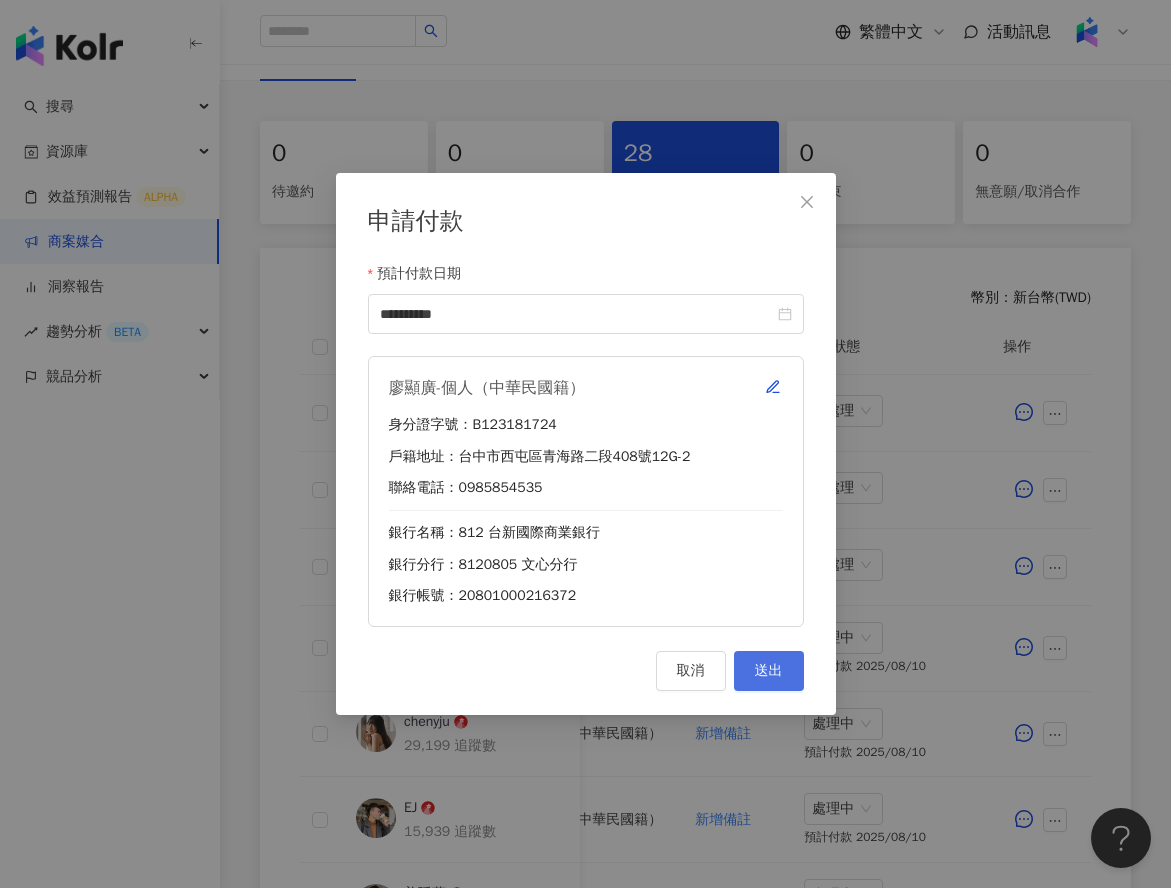 click on "送出" at bounding box center [769, 671] 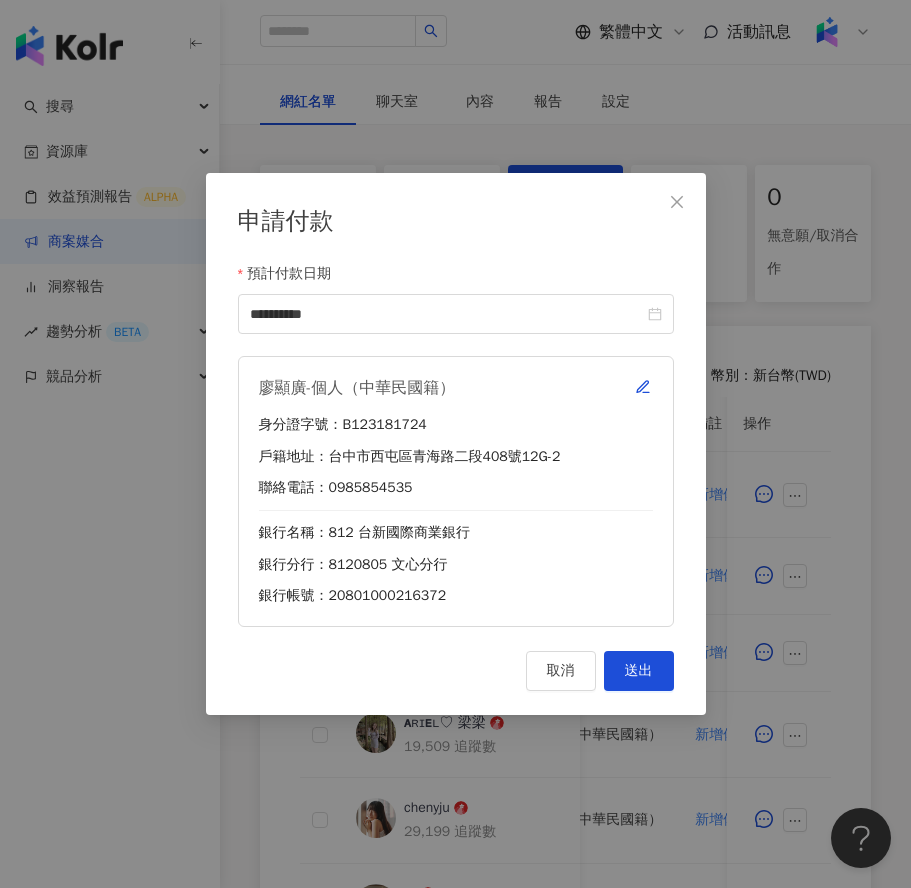 click on "**********" at bounding box center [455, 444] 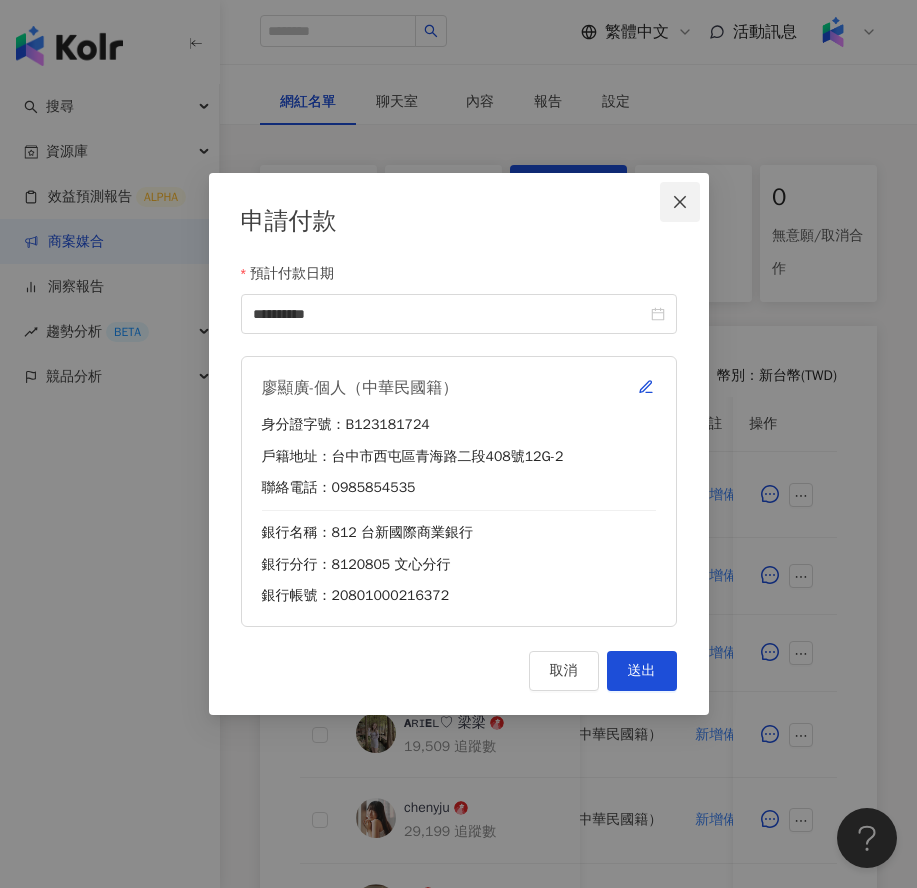 click at bounding box center [680, 202] 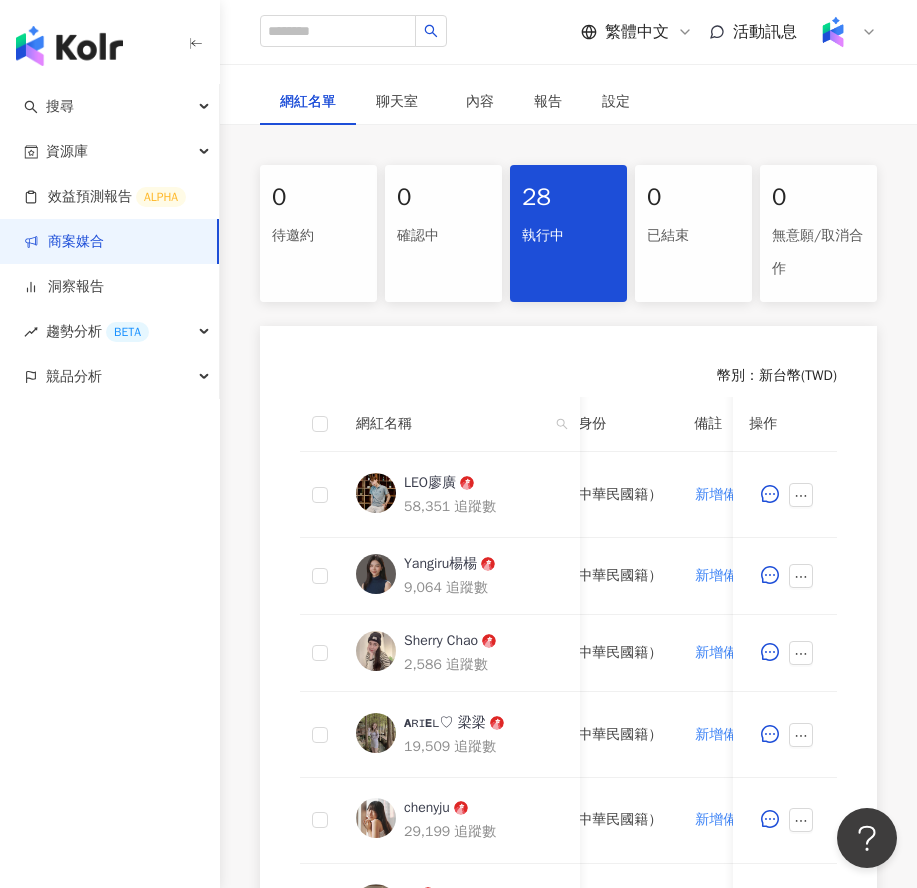 click at bounding box center (833, 32) 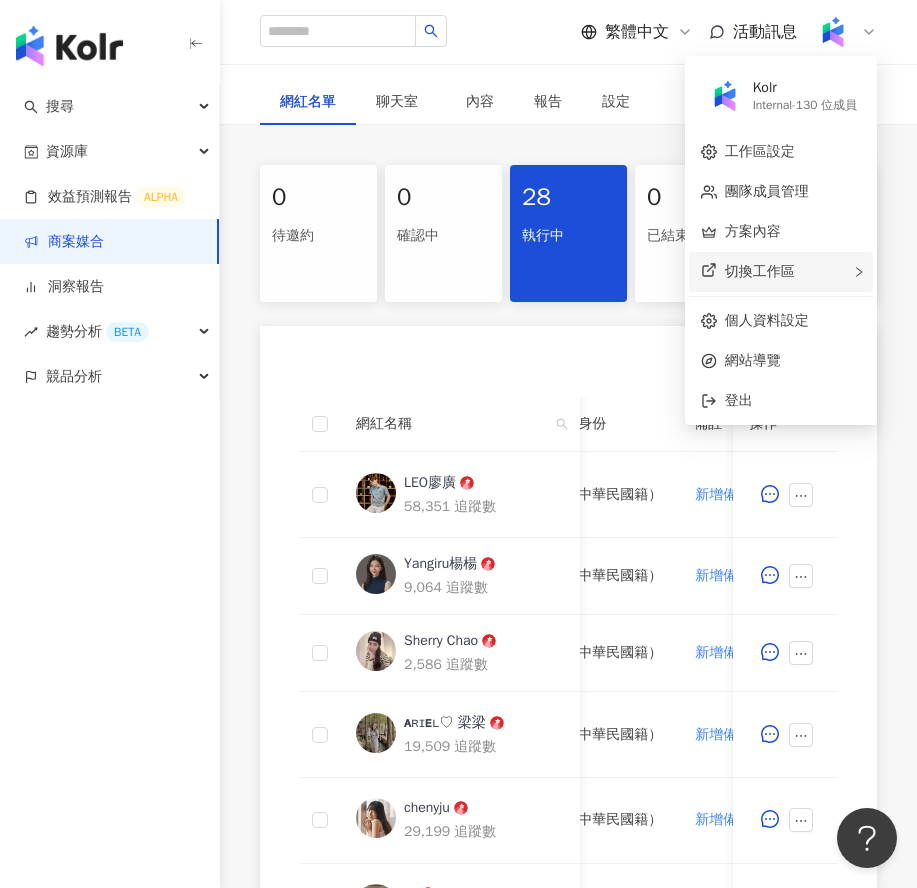 click on "切換工作區" at bounding box center (760, 271) 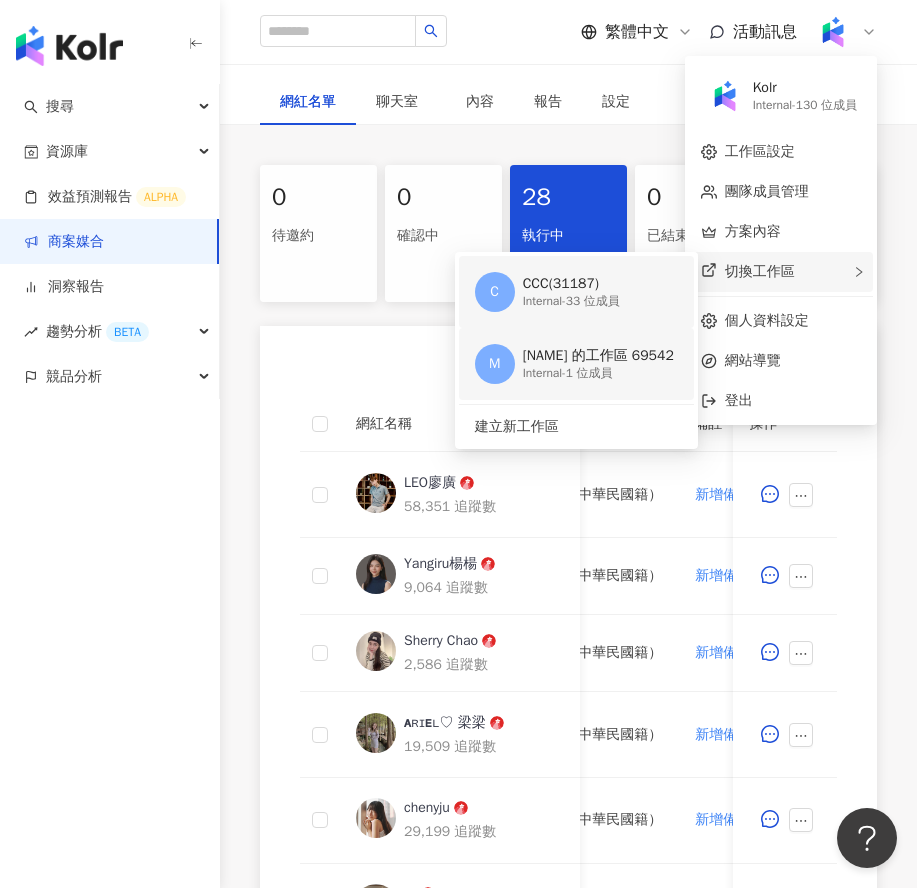 click on "miles 的工作區 69542" at bounding box center [598, 356] 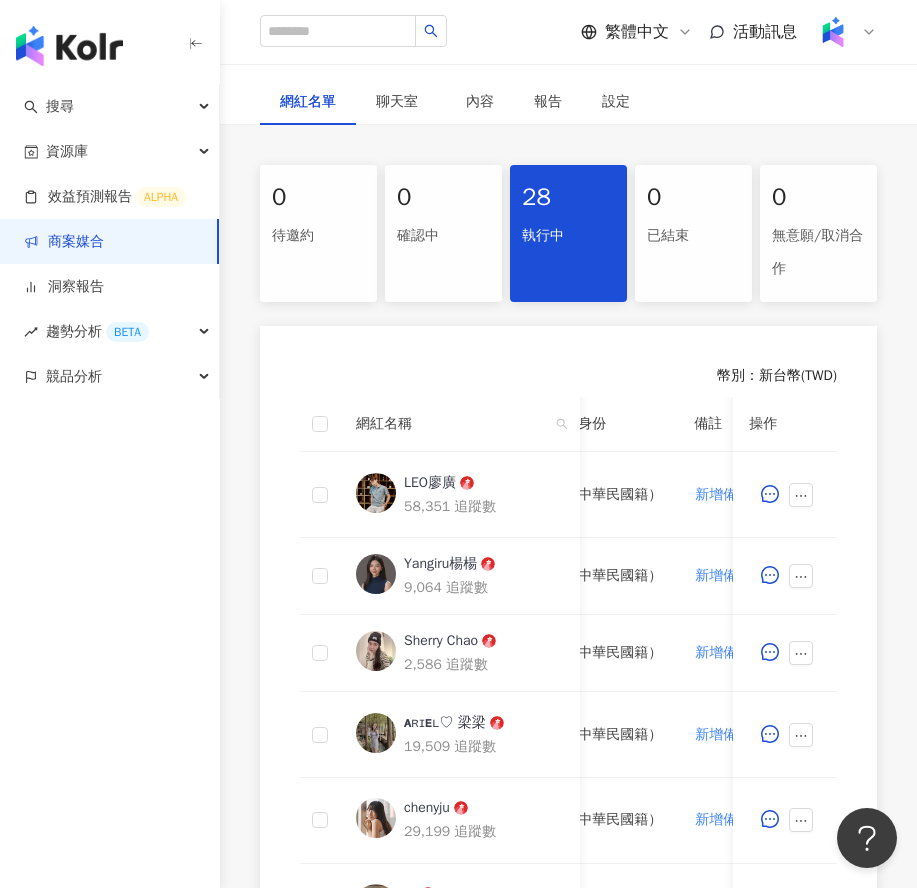 scroll, scrollTop: 0, scrollLeft: 0, axis: both 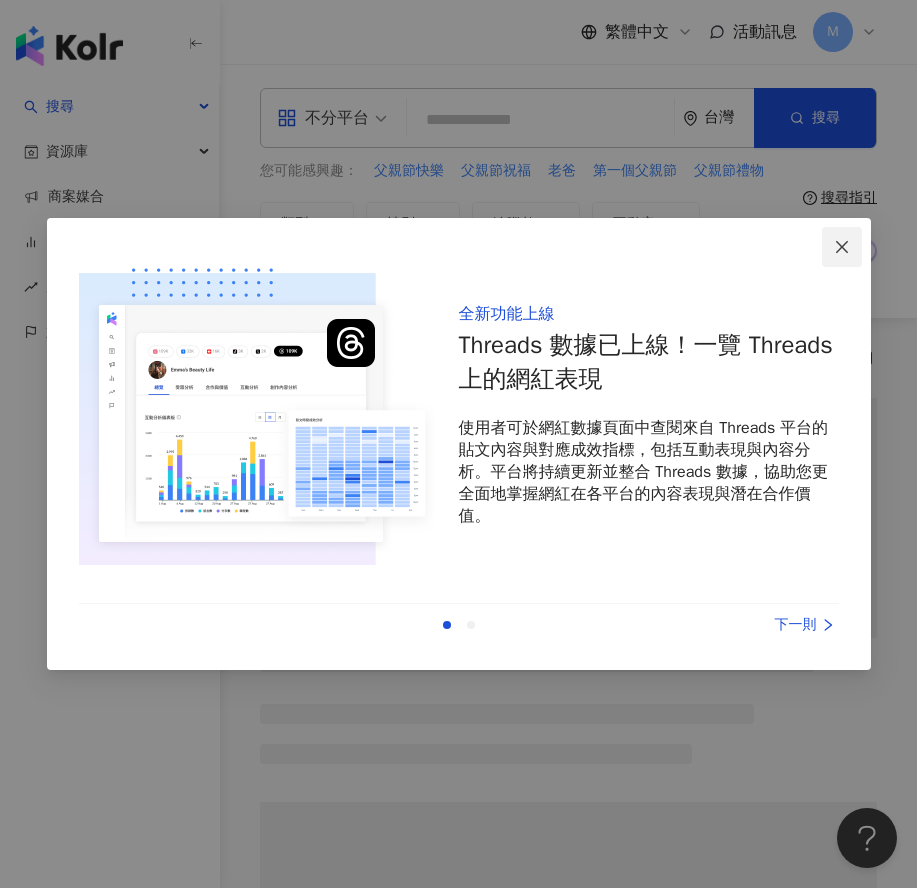 click 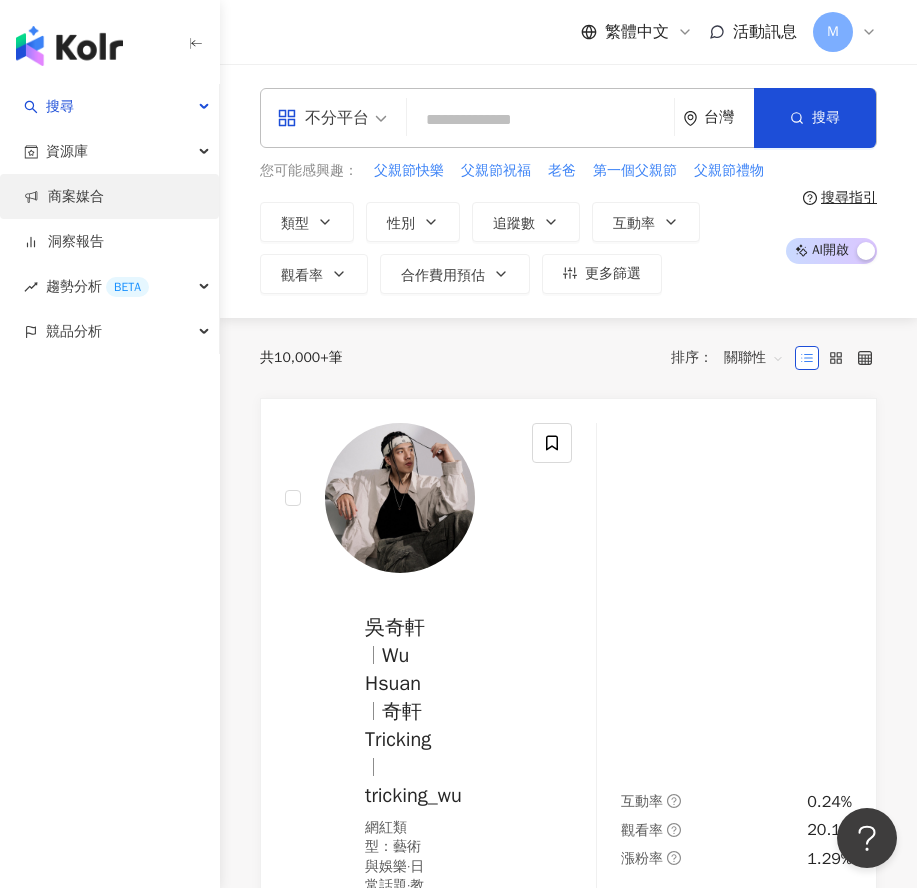 click on "商案媒合" at bounding box center (64, 197) 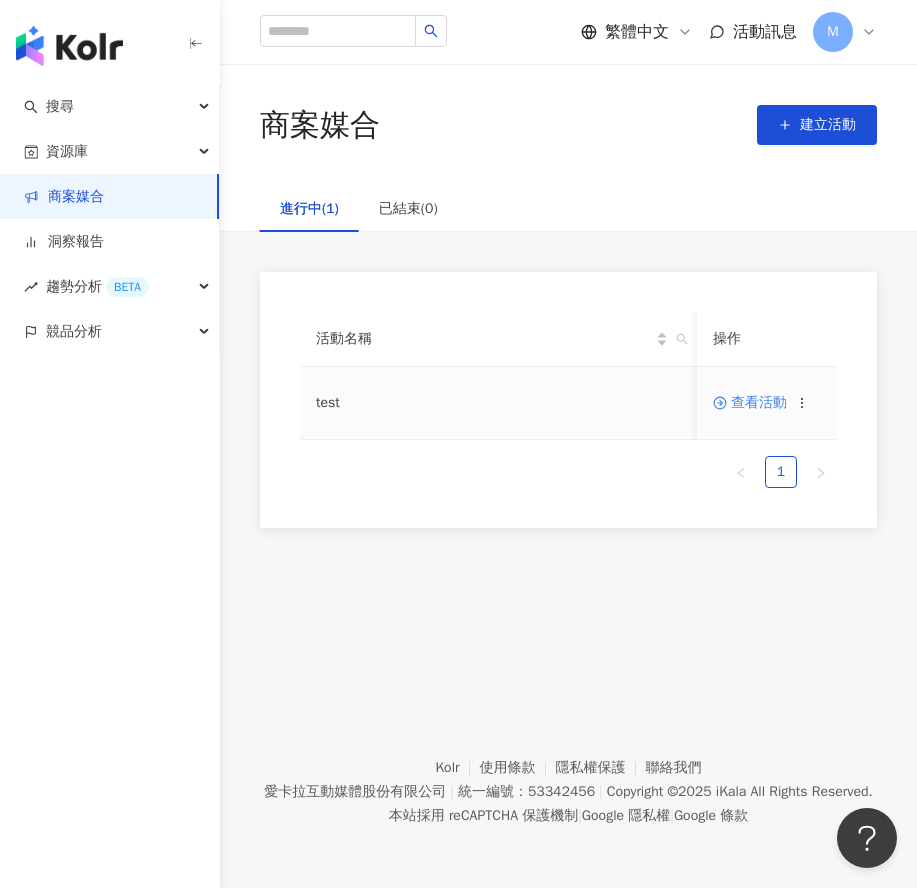 click on "查看活動" at bounding box center [750, 403] 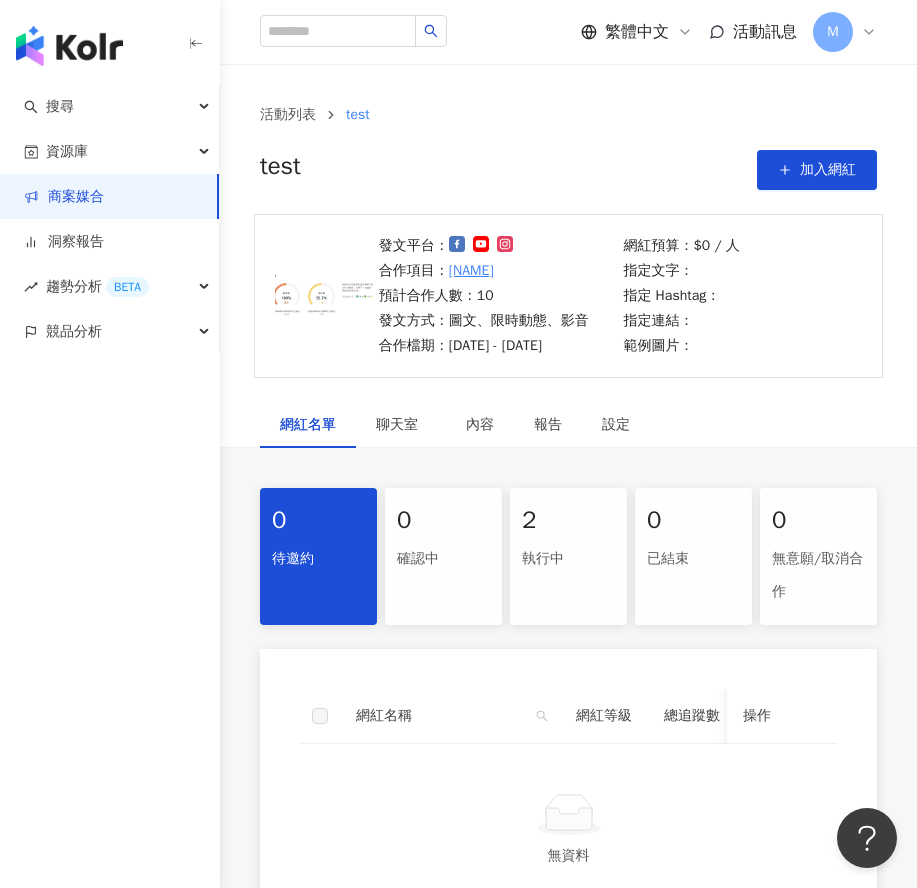 scroll, scrollTop: 52, scrollLeft: 0, axis: vertical 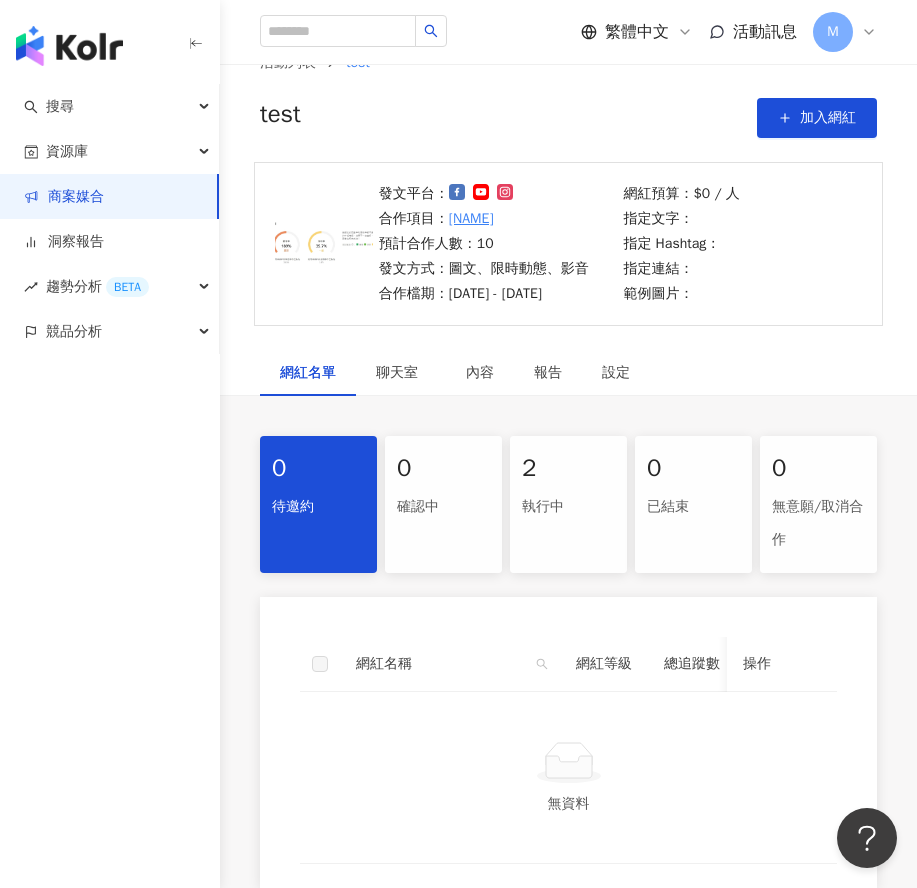 click on "執行中" at bounding box center [568, 507] 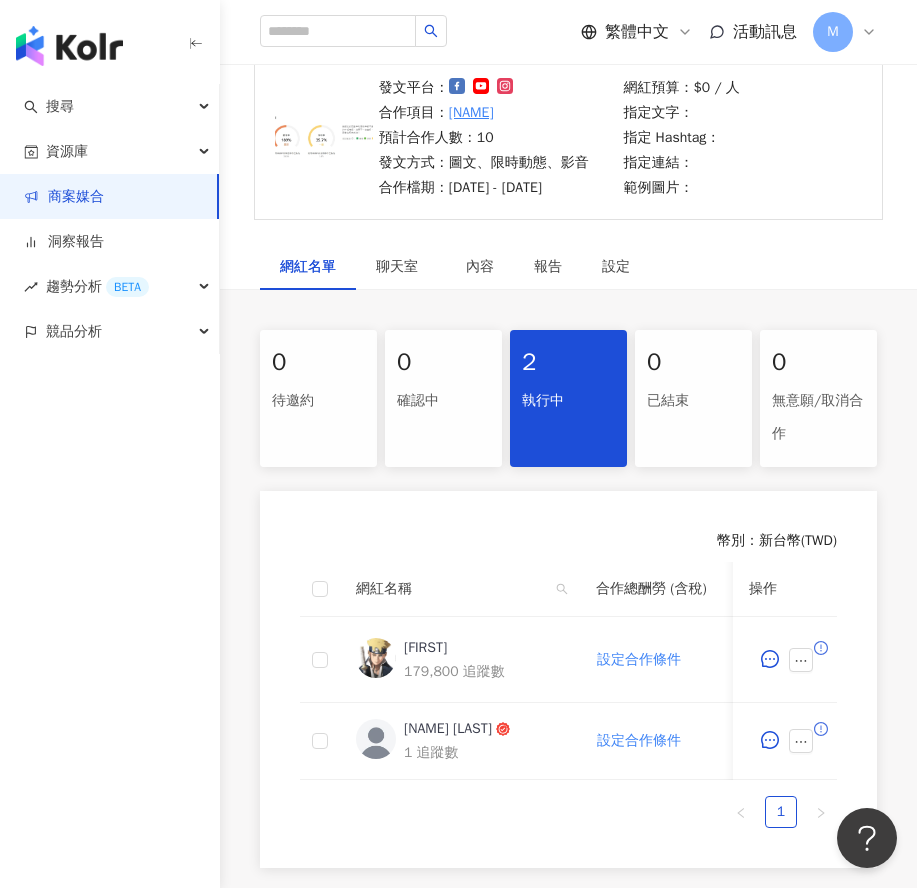 scroll, scrollTop: 299, scrollLeft: 0, axis: vertical 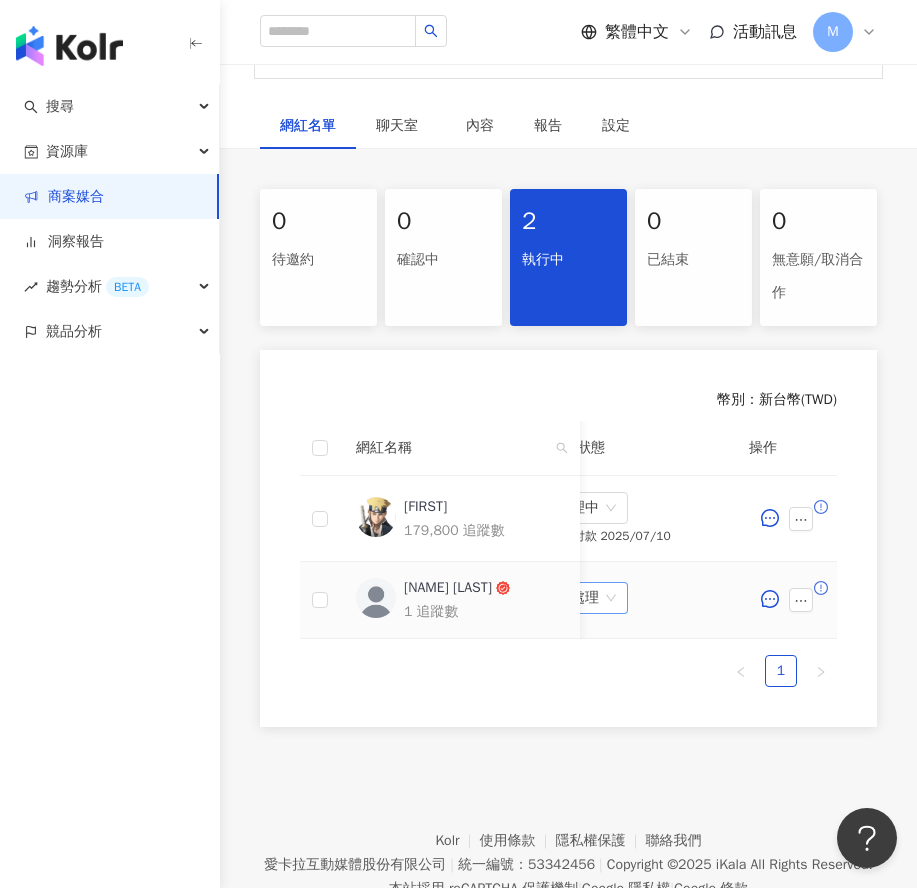 click on "待處理" at bounding box center [588, 598] 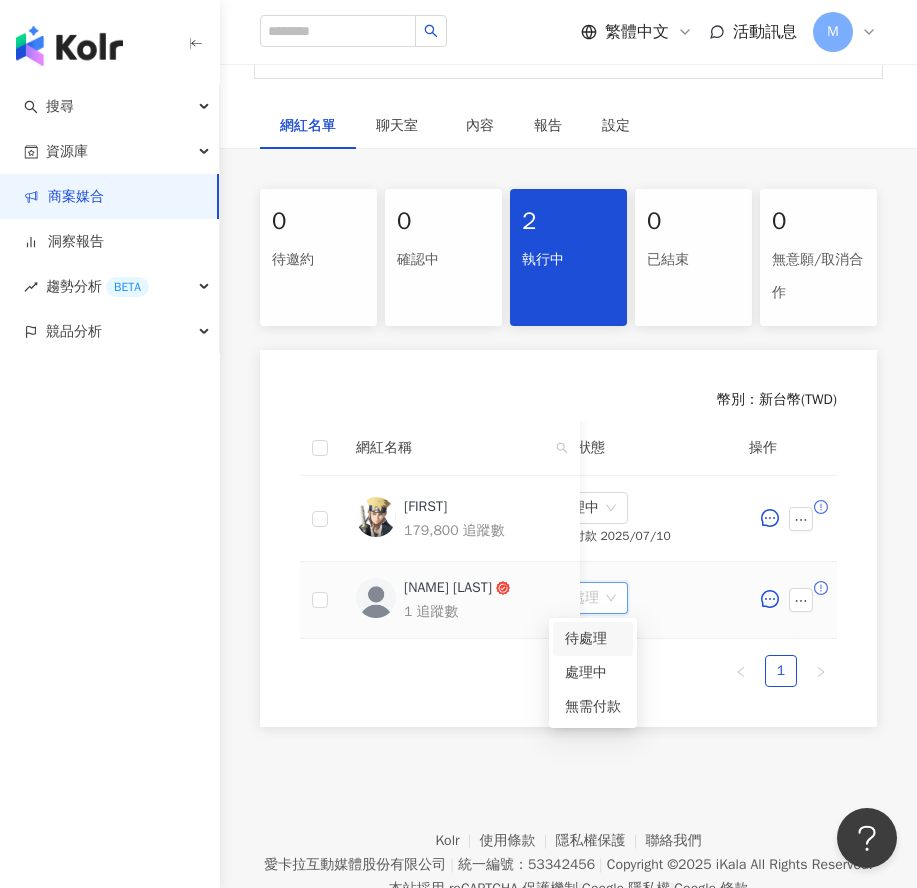 click on "待處理" at bounding box center [593, 639] 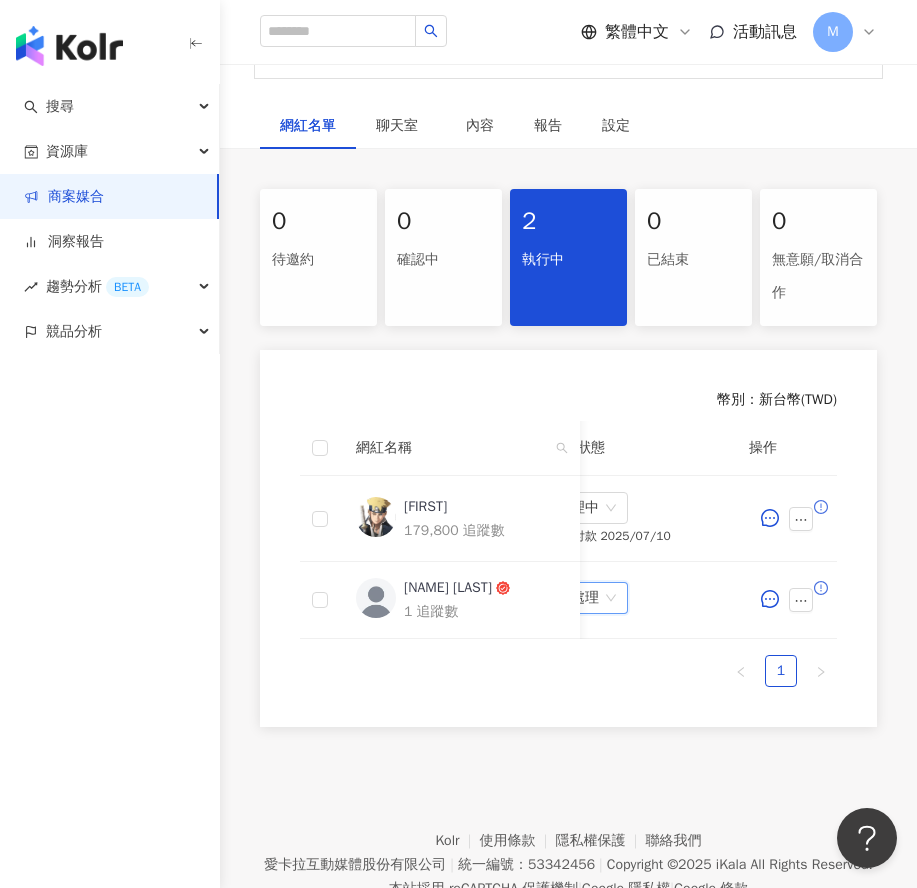 click on "1" at bounding box center (568, 671) 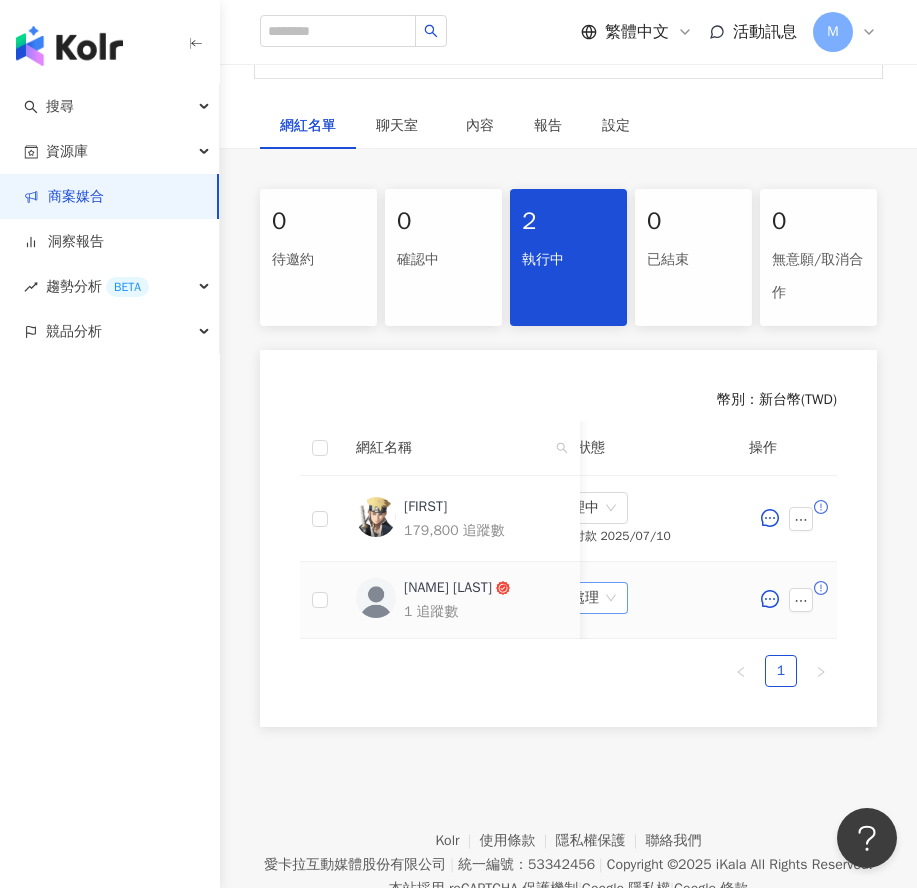click on "待處理" at bounding box center (588, 598) 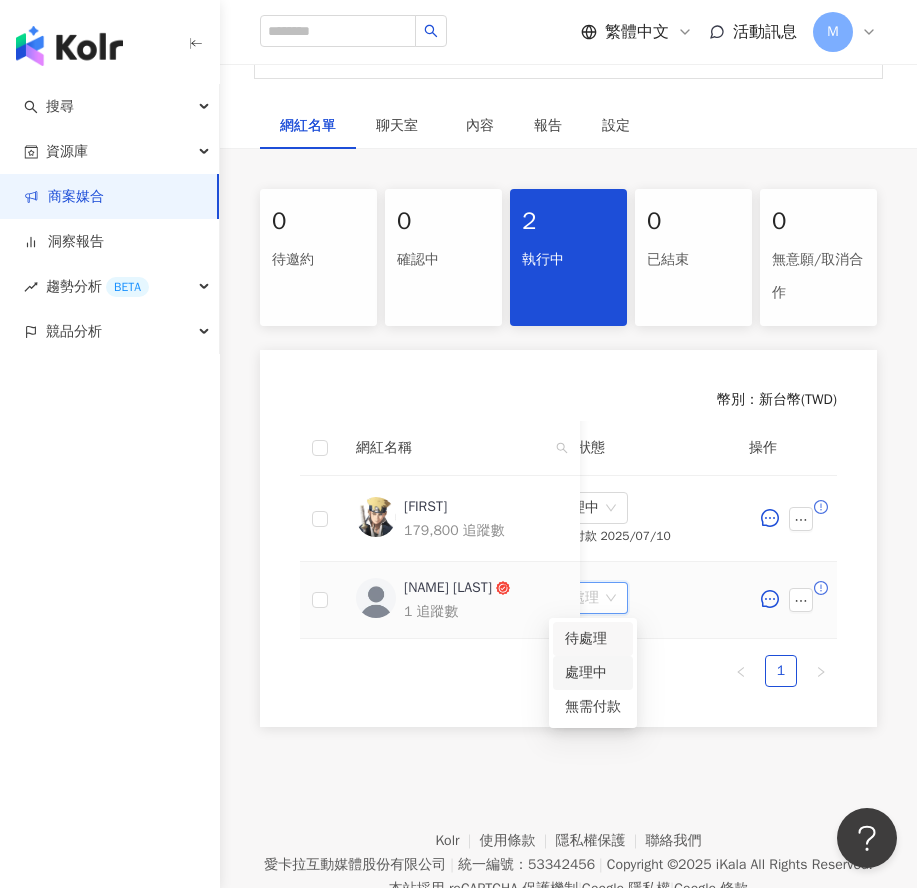 click on "處理中" at bounding box center (593, 673) 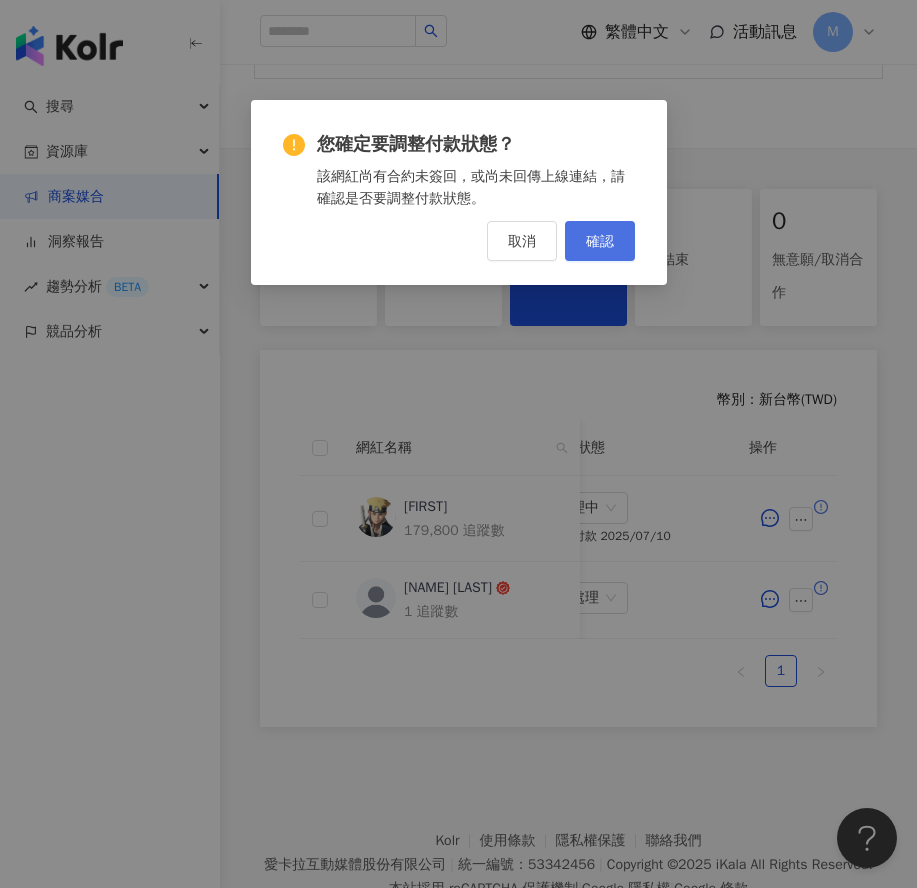 click on "確認" at bounding box center [600, 241] 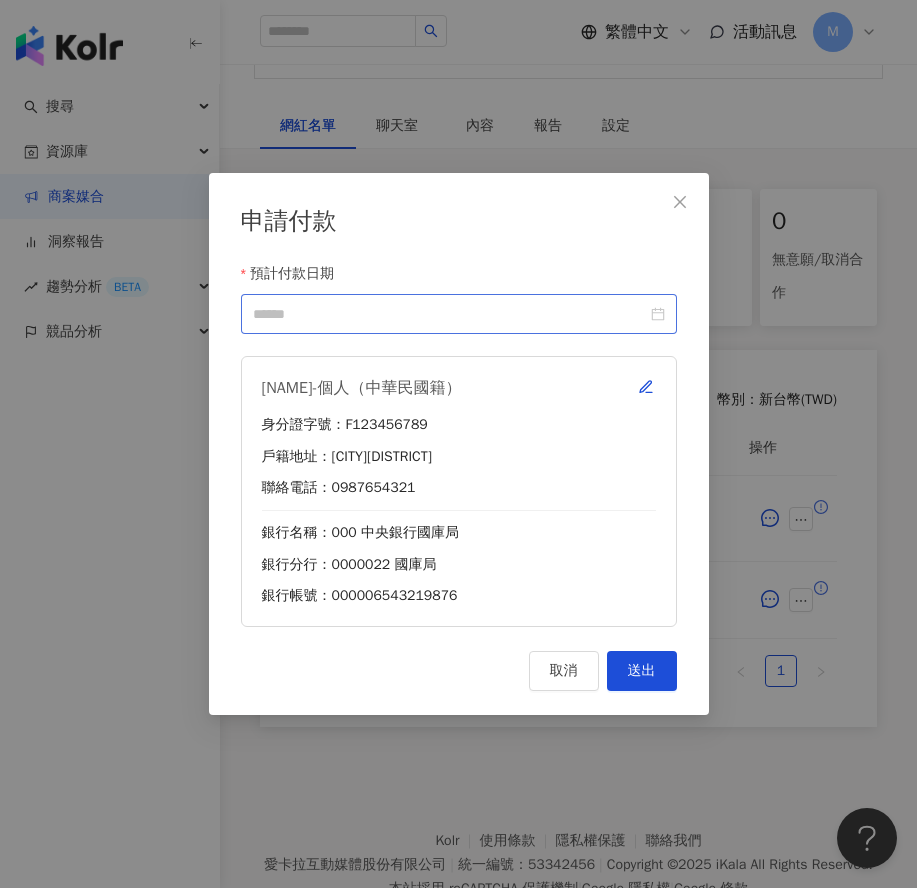 click at bounding box center (459, 314) 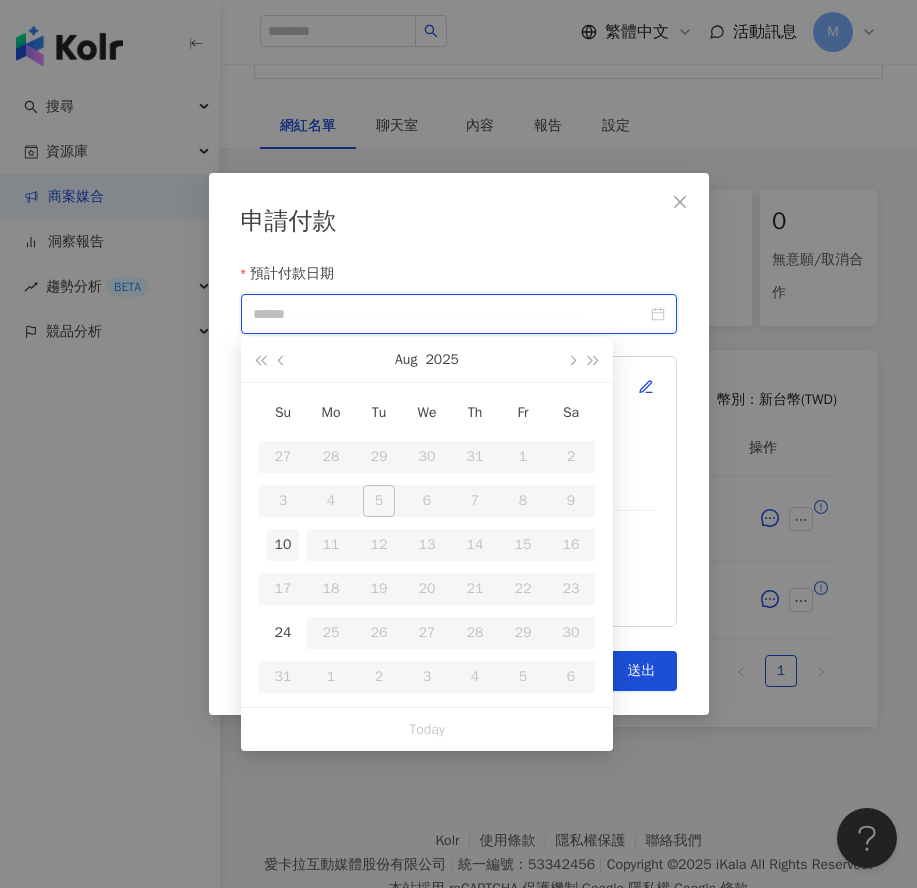 type on "**********" 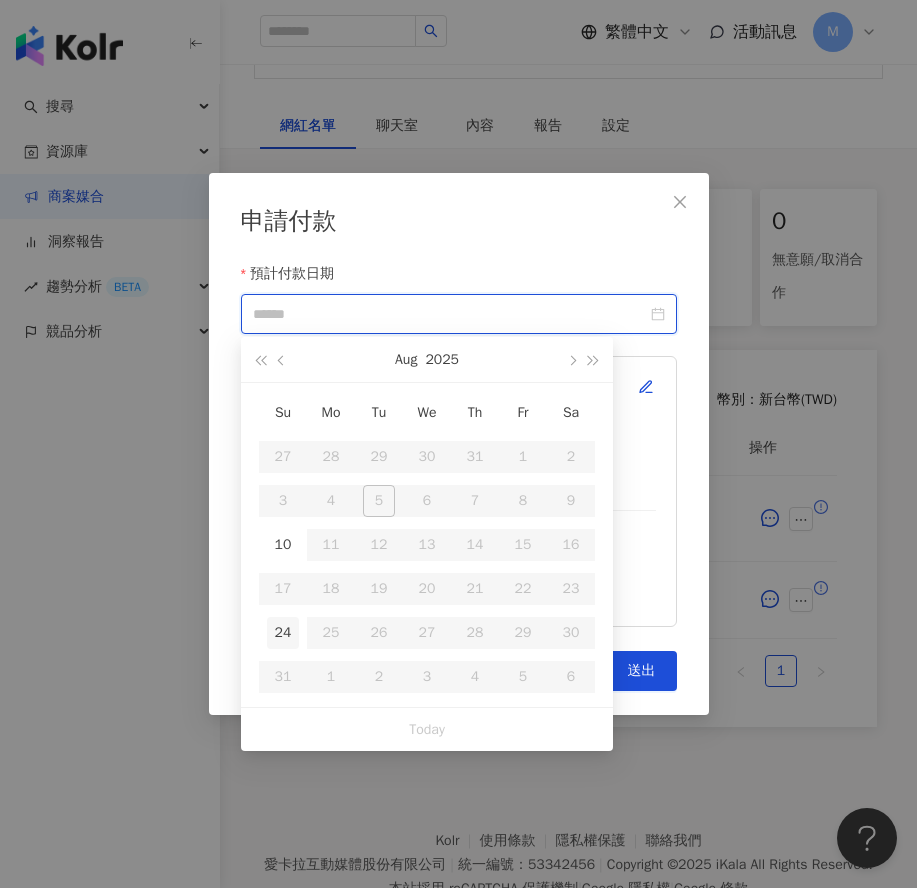type on "**********" 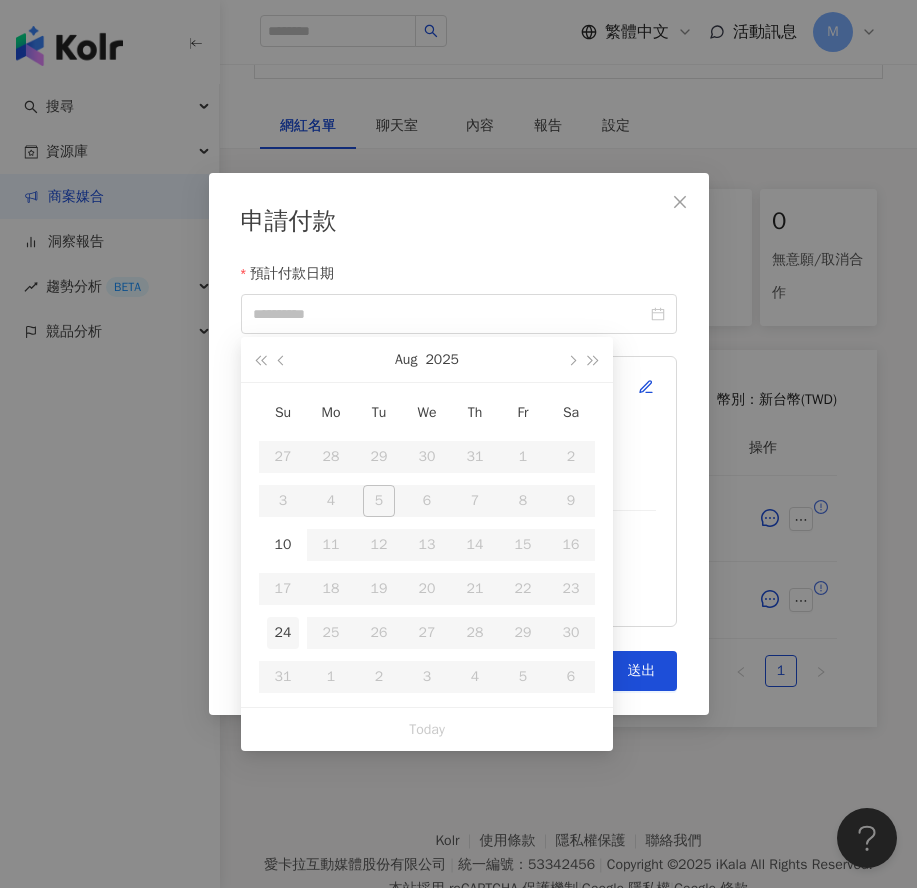 click on "24" at bounding box center (283, 633) 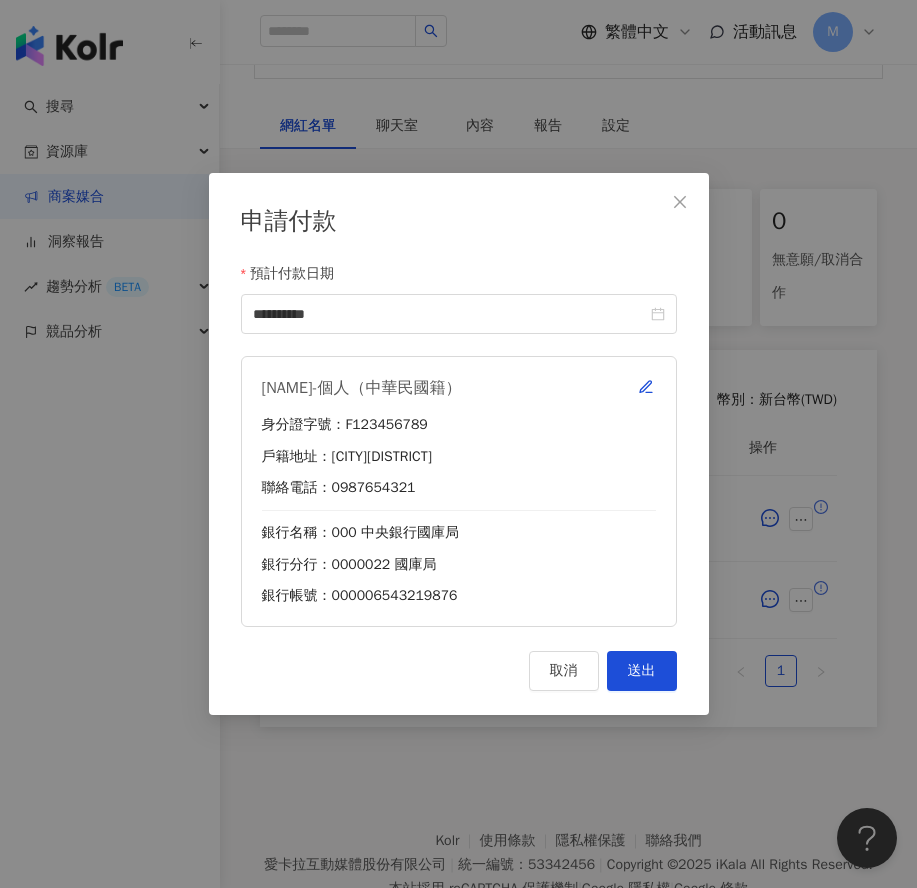 click on "miles-個人（中華民國籍） 身分證字號：F123456789 戶籍地址：台北市信義區 聯絡電話：0987654321 銀行名稱：000 中央銀行國庫局 銀行分行：0000022 國庫局 銀行帳號：000006543219876" at bounding box center [459, 491] 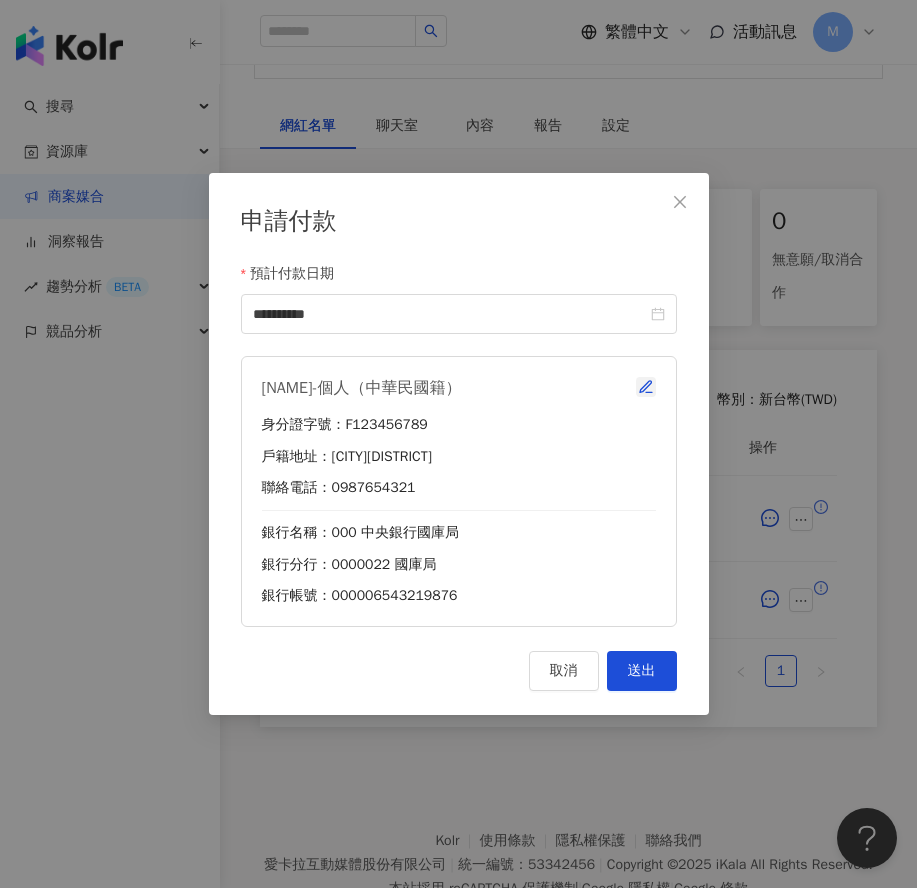 click 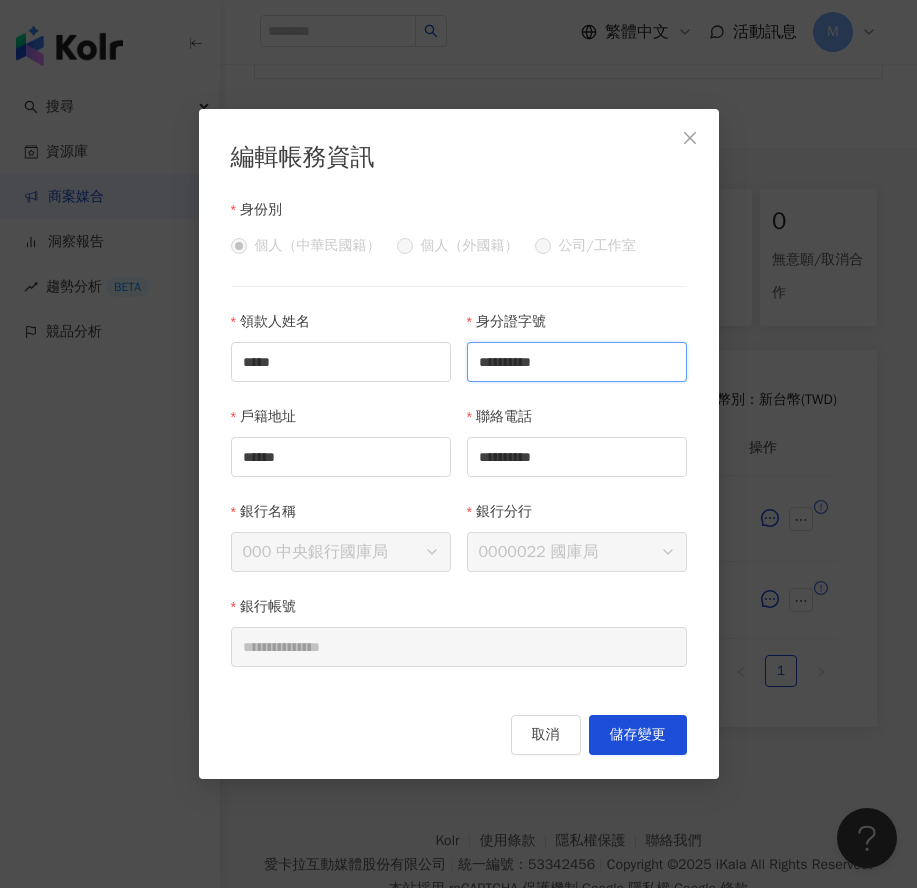 click on "**********" at bounding box center [577, 362] 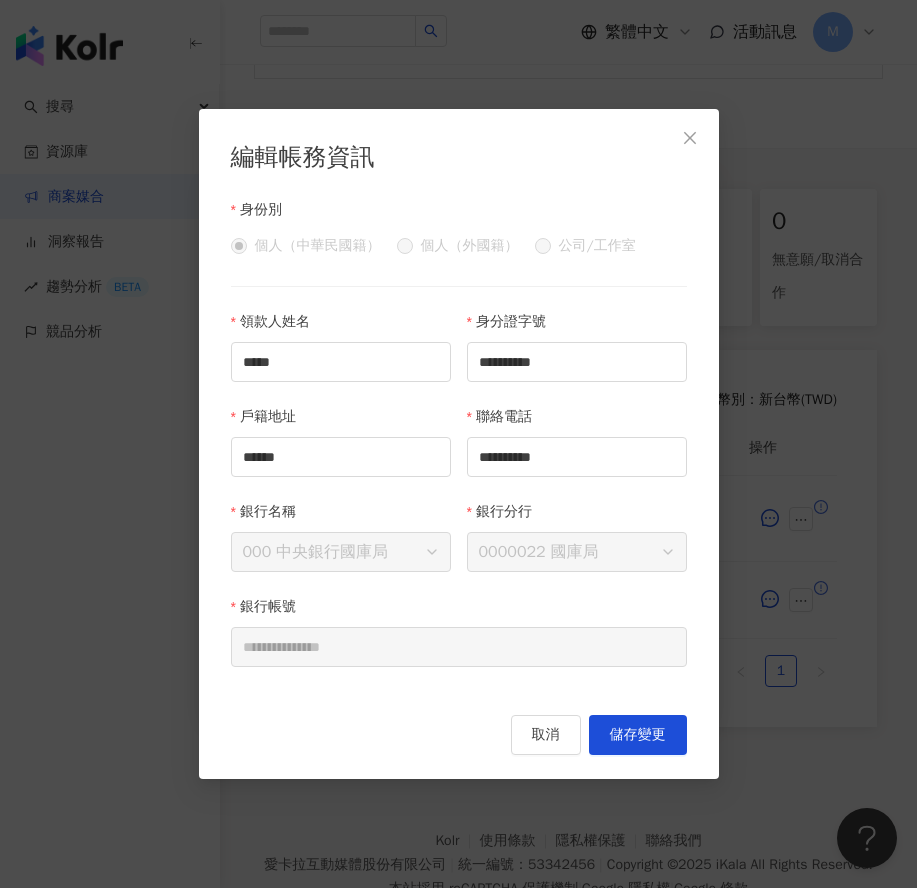 click on "**********" at bounding box center [459, 444] 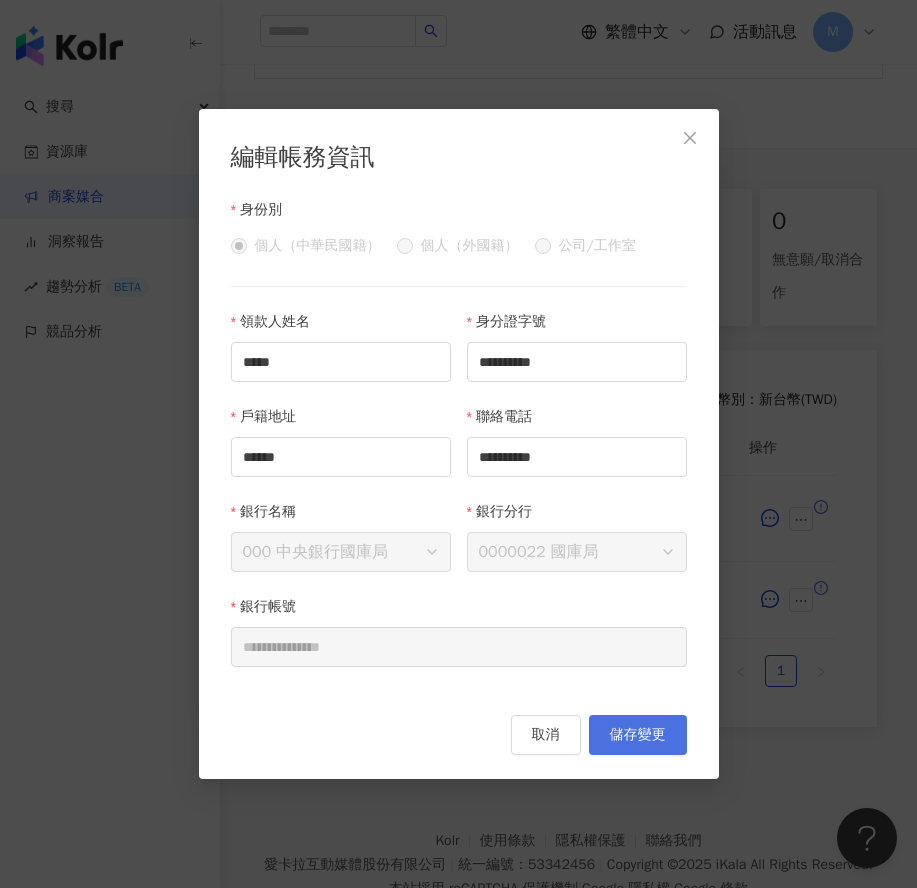 click on "儲存變更" at bounding box center (638, 735) 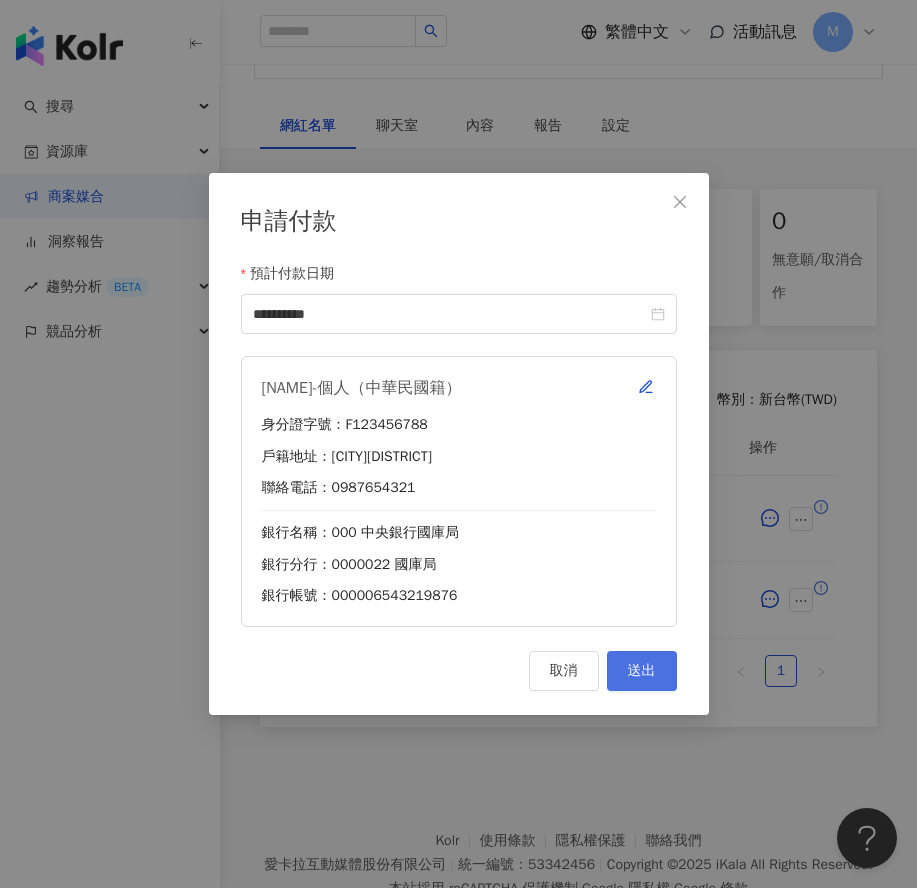 click on "送出" at bounding box center (642, 671) 